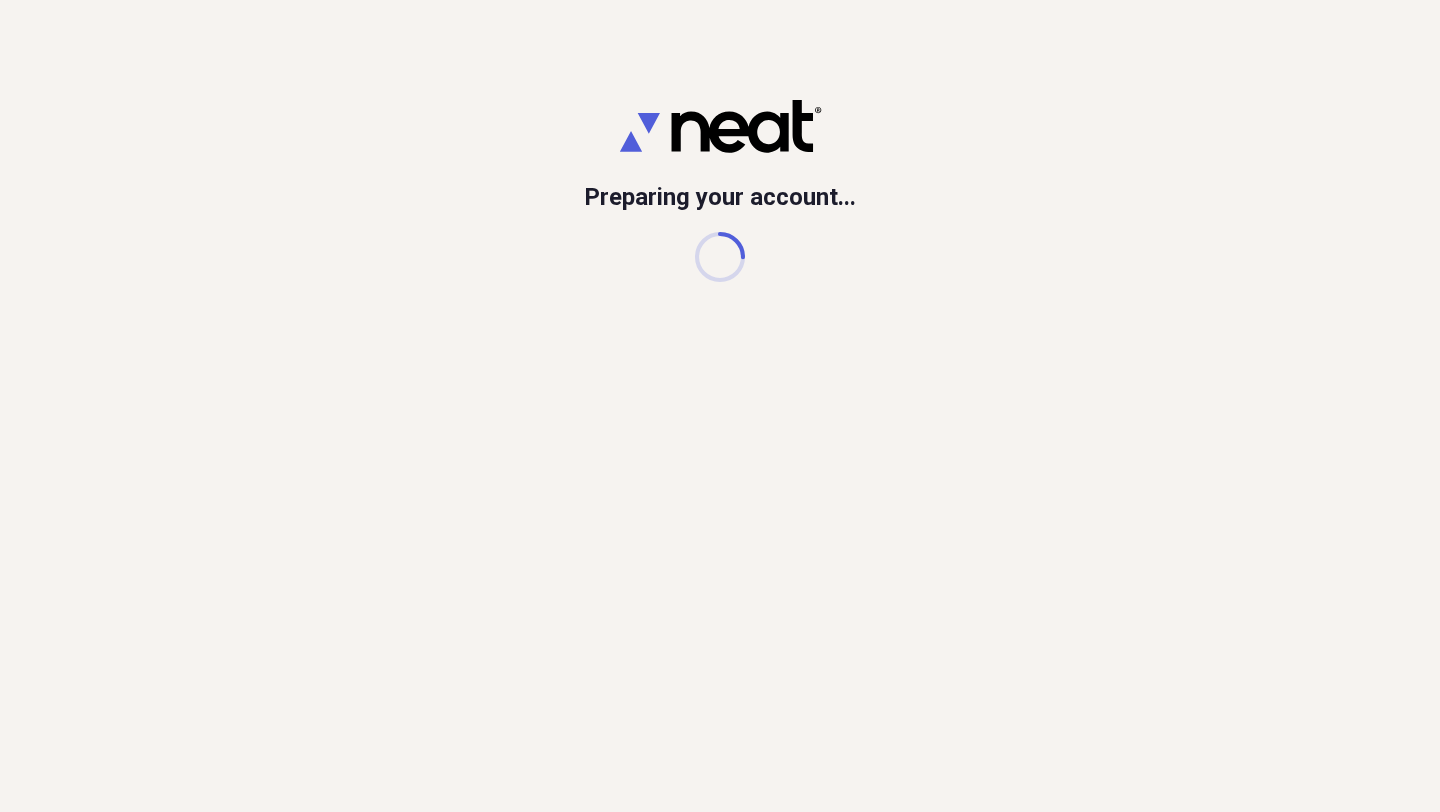 scroll, scrollTop: 0, scrollLeft: 0, axis: both 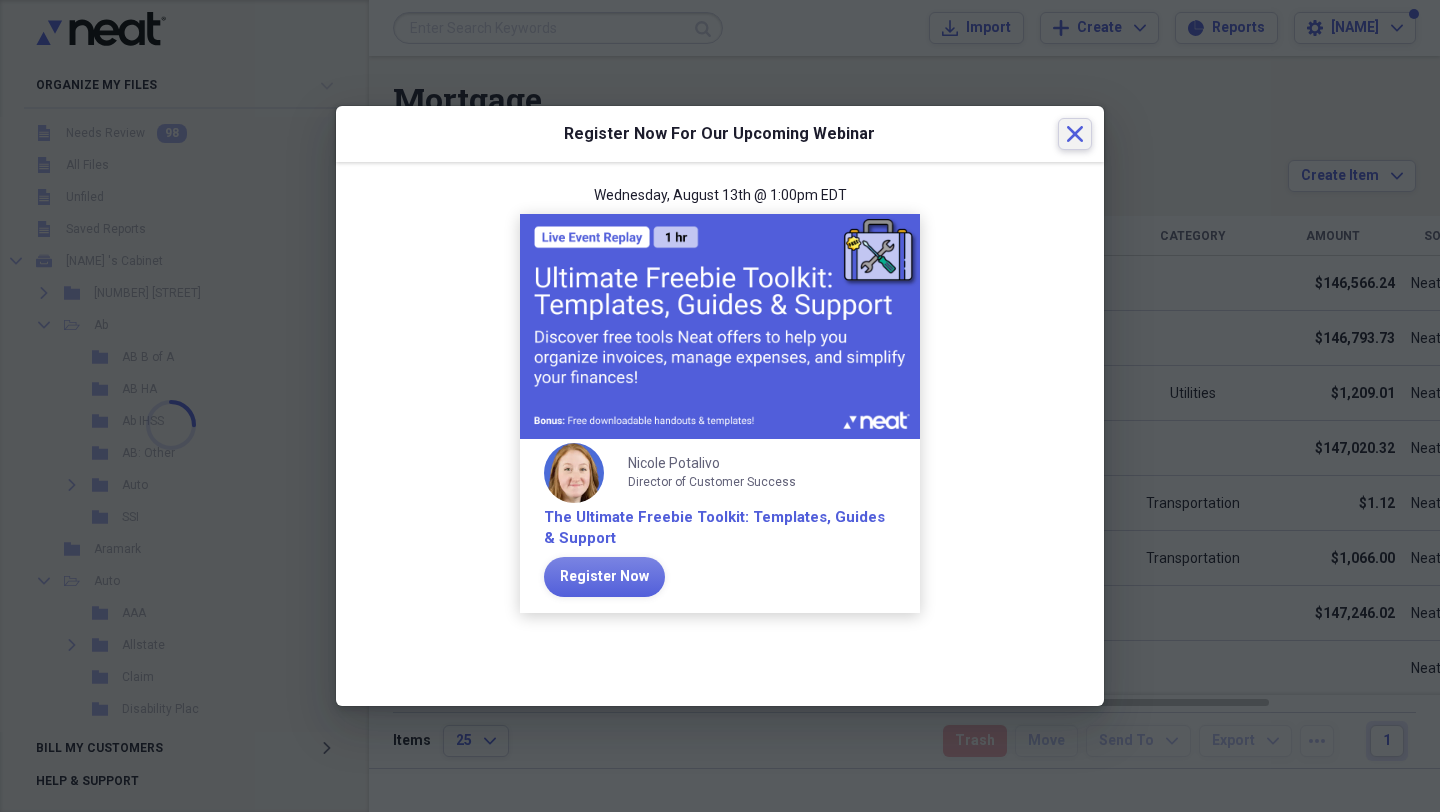click 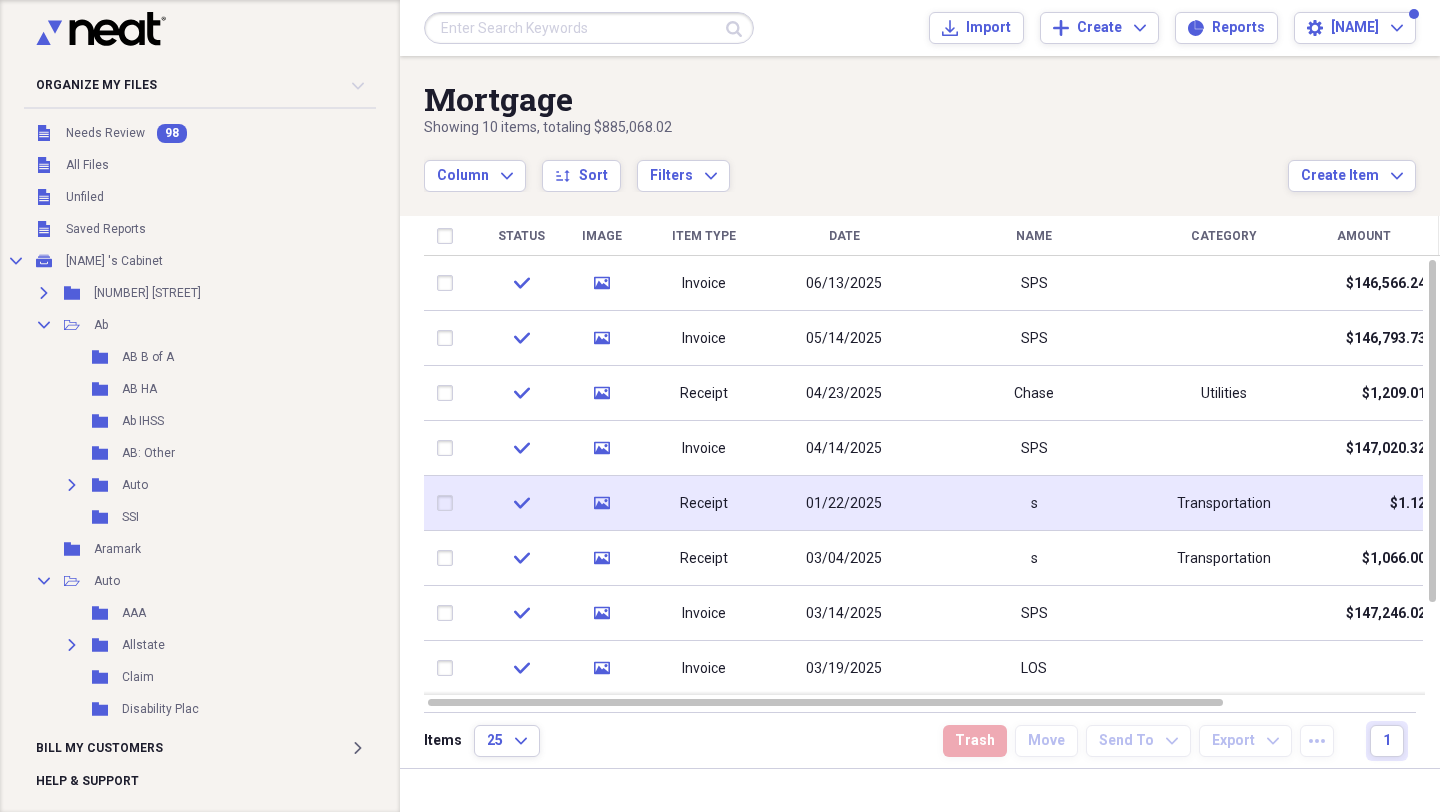 click on "01/22/2025" at bounding box center (844, 504) 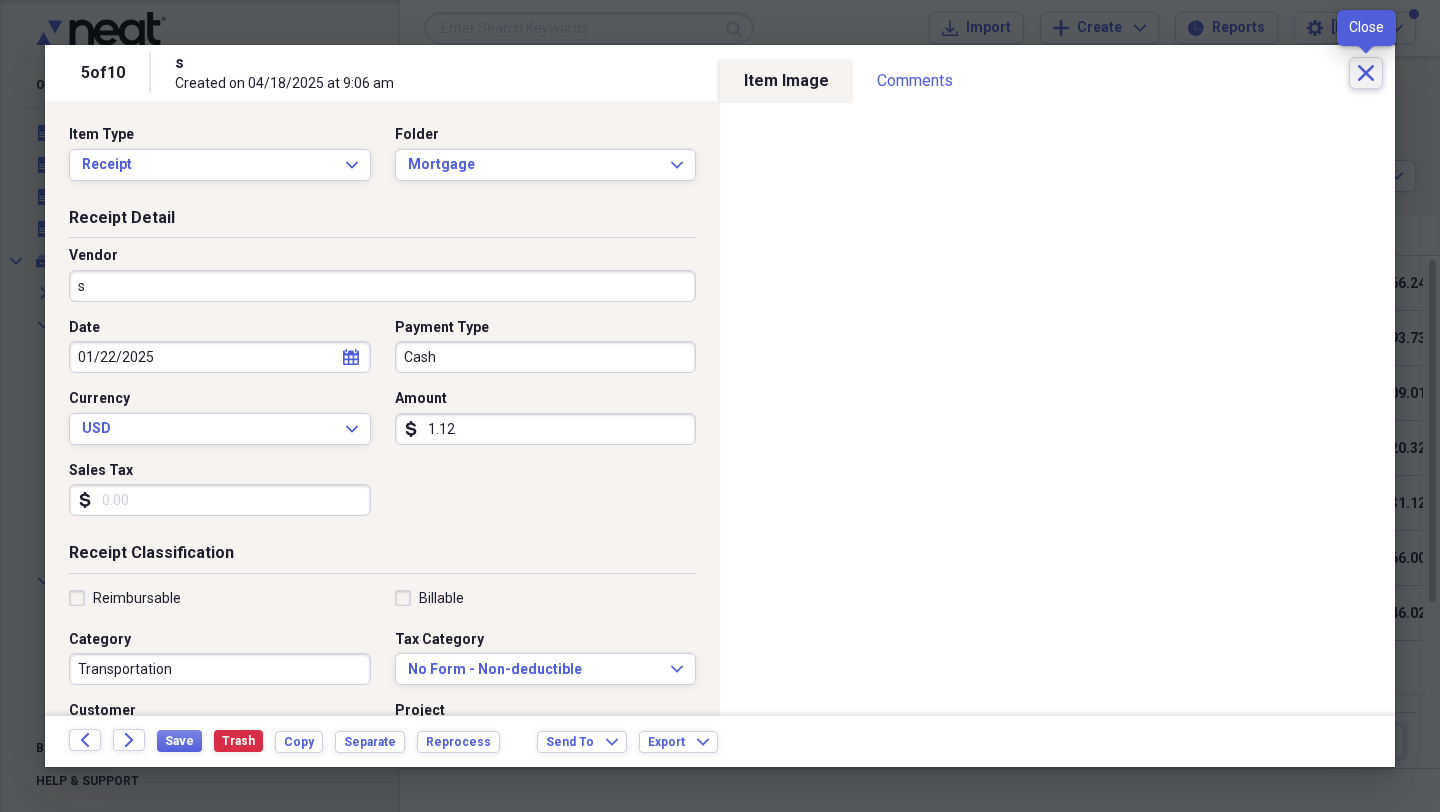 click on "Close" 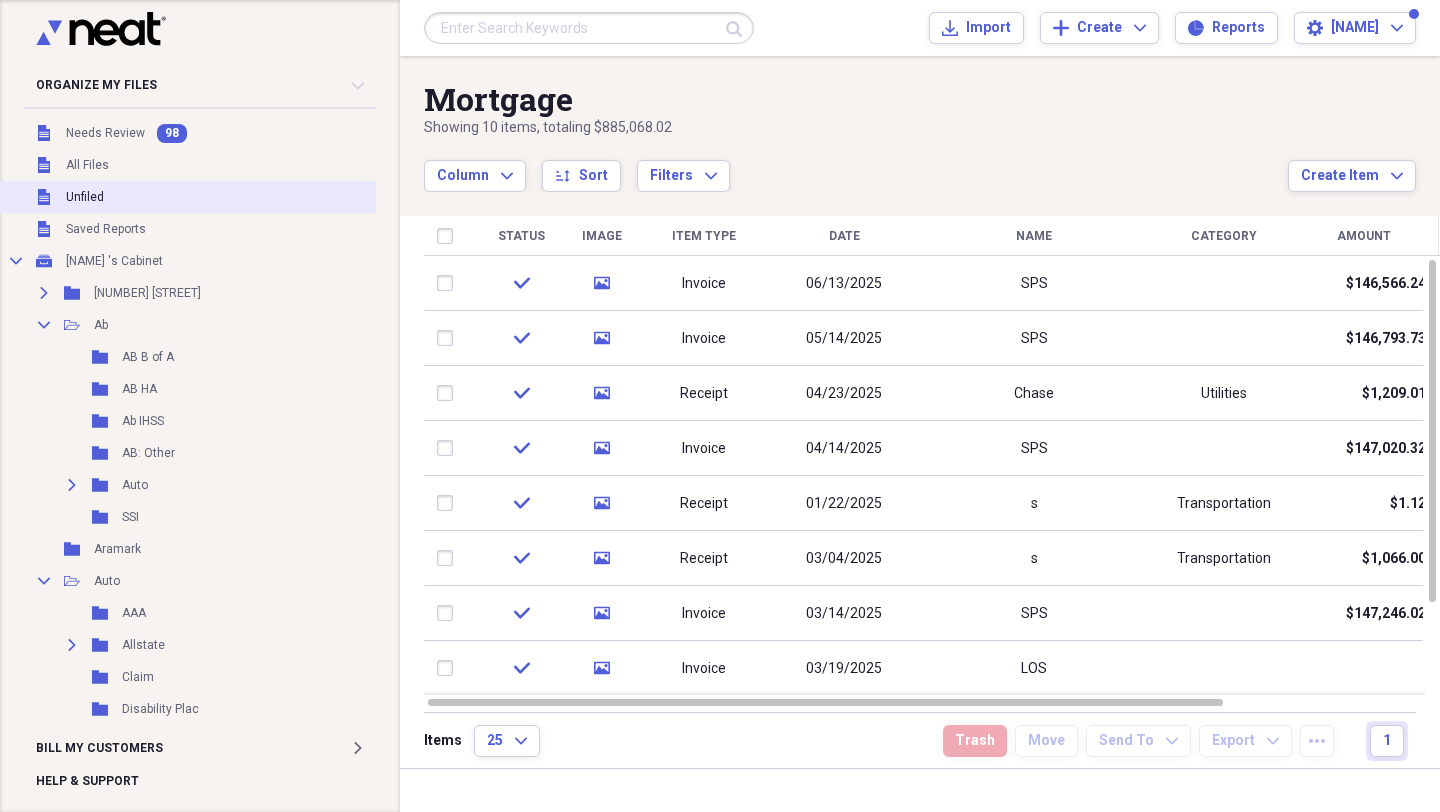 click on "Unfiled" at bounding box center [85, 197] 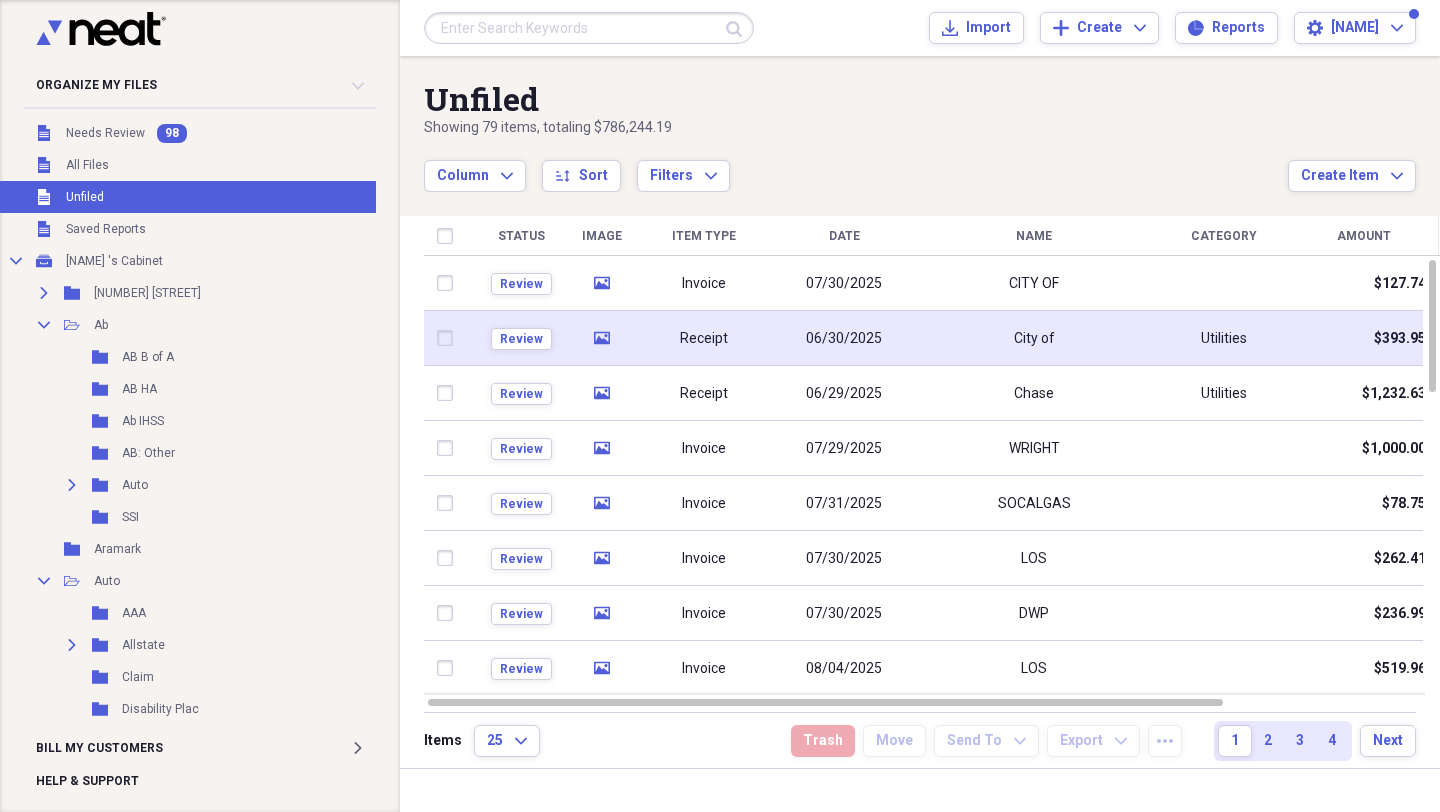 click on "06/30/2025" at bounding box center [844, 339] 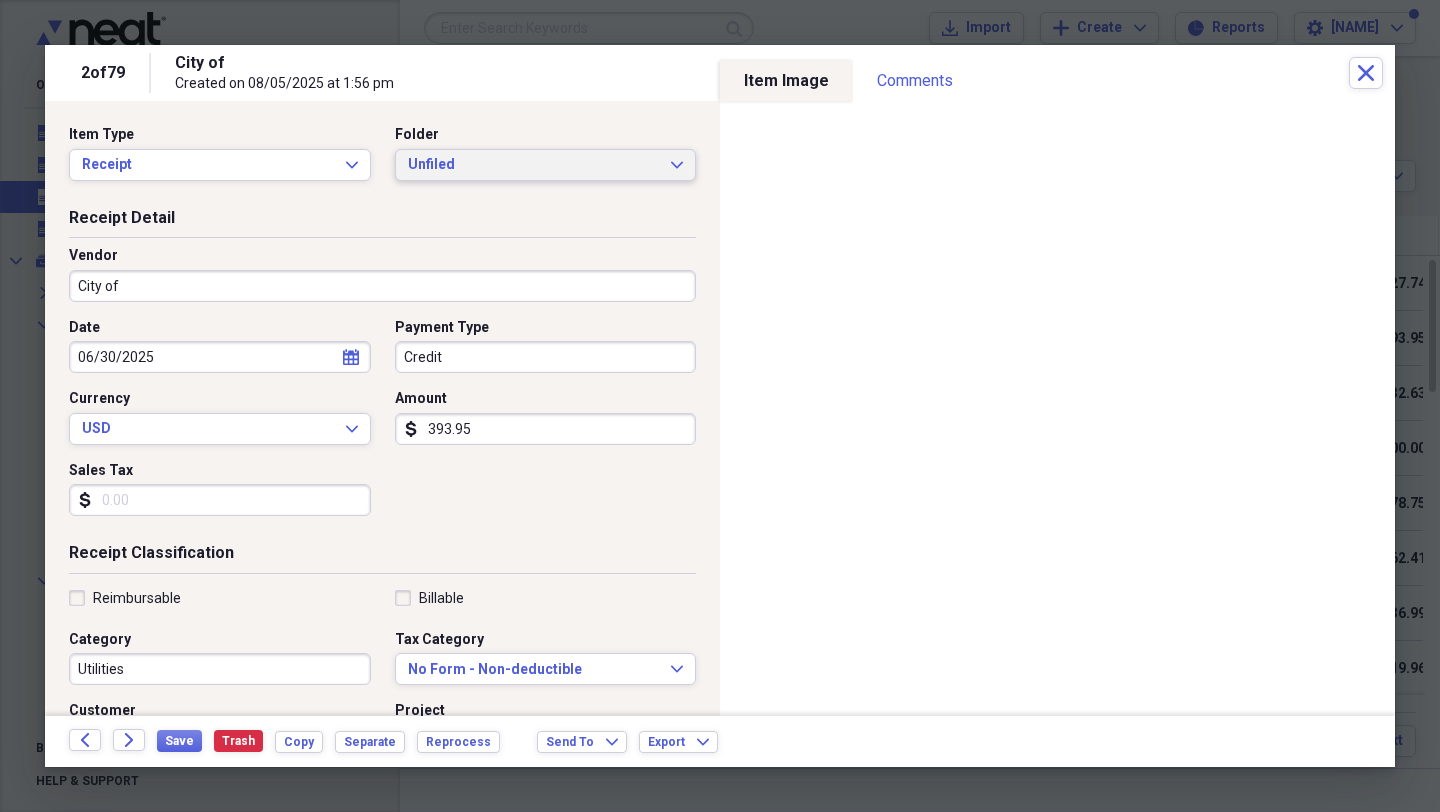 click on "Expand" 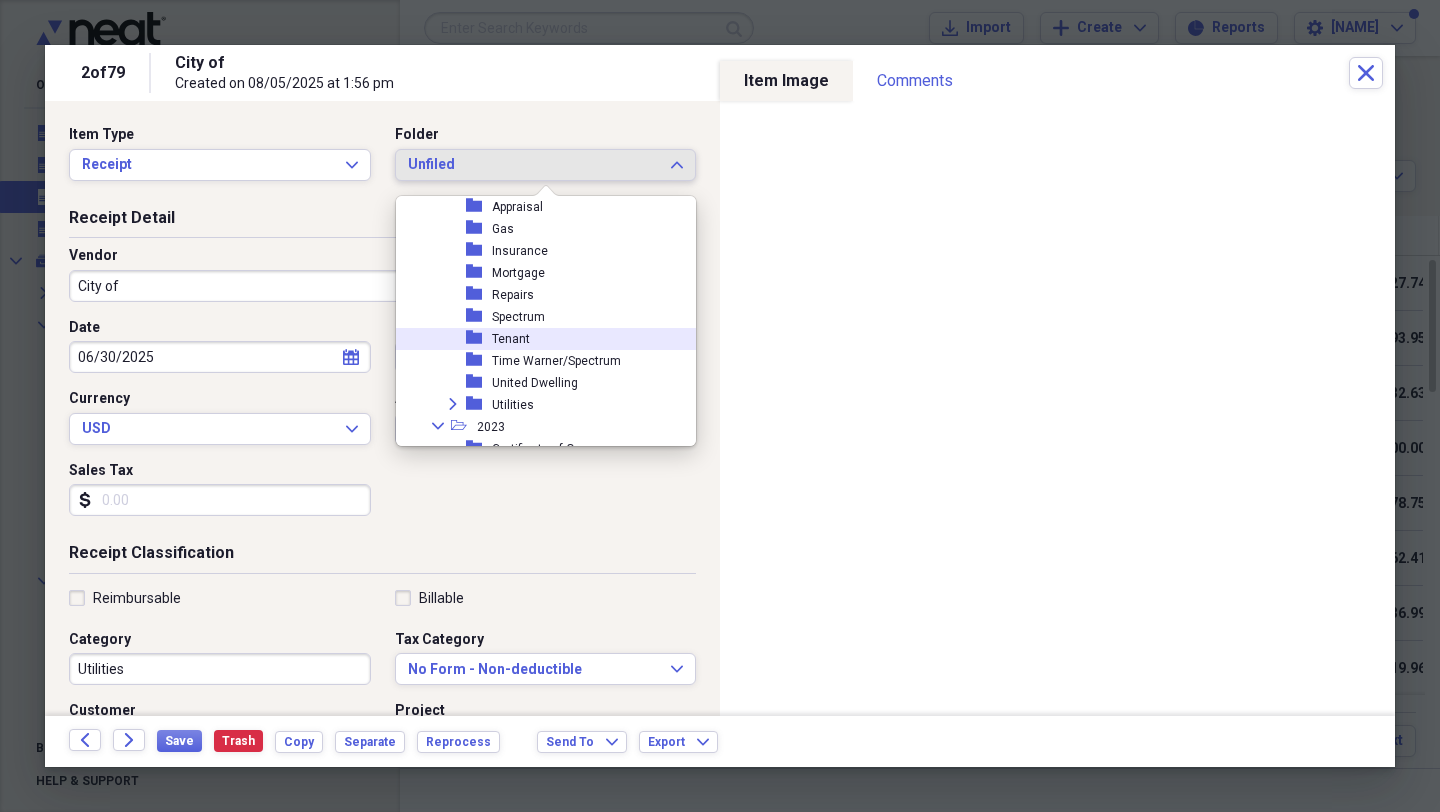 scroll, scrollTop: 5631, scrollLeft: 0, axis: vertical 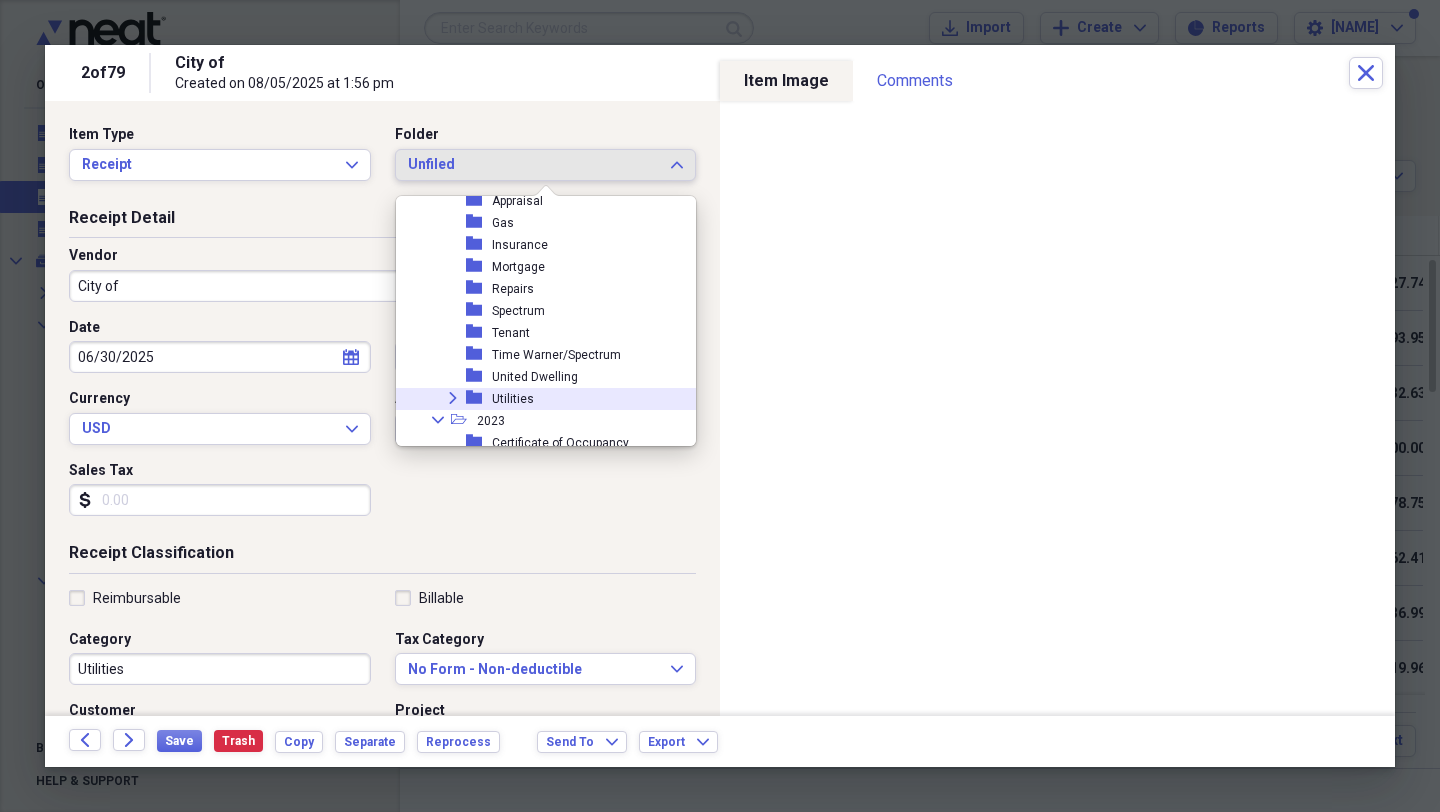 click on "Expand folder Utilities" at bounding box center (538, 399) 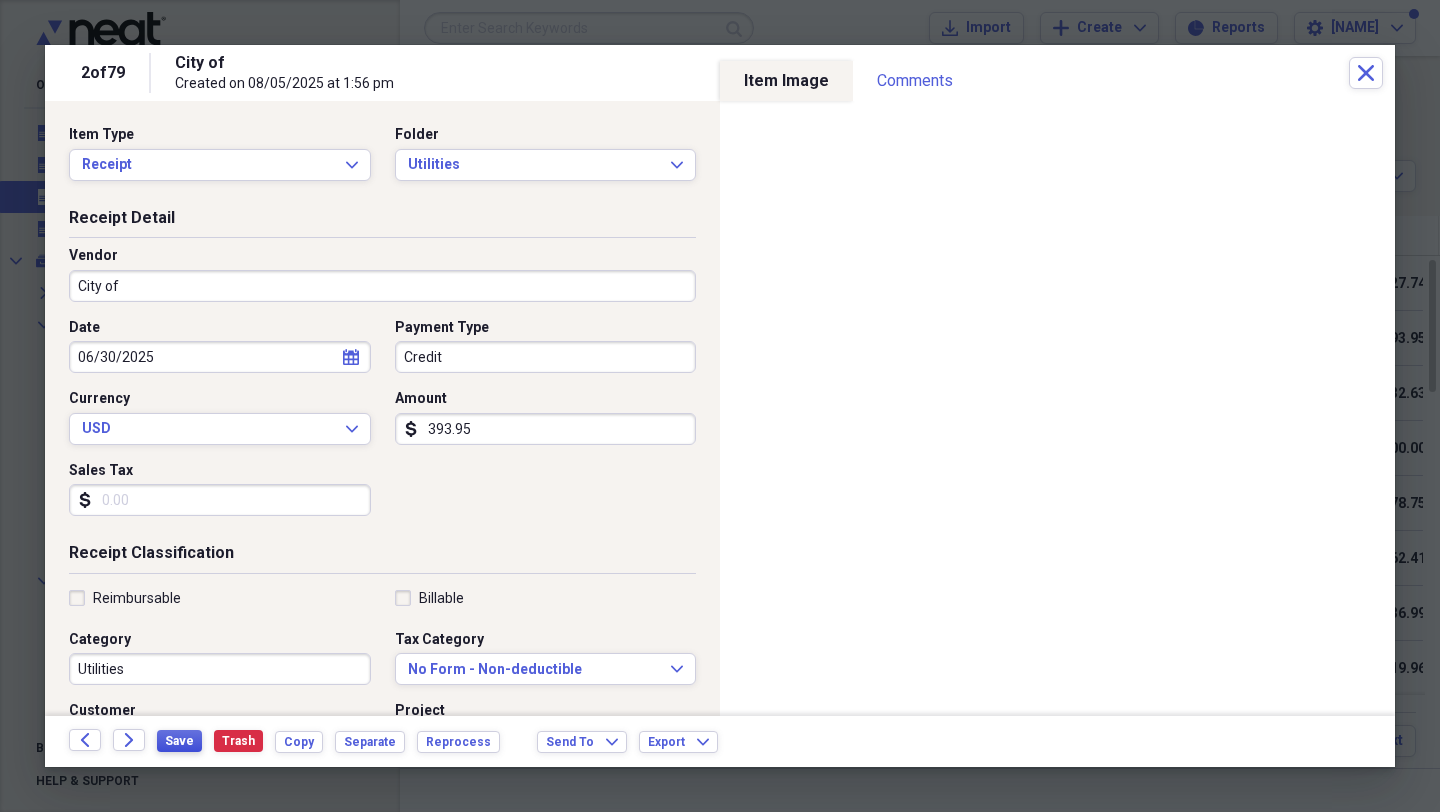 click on "Save" at bounding box center (179, 741) 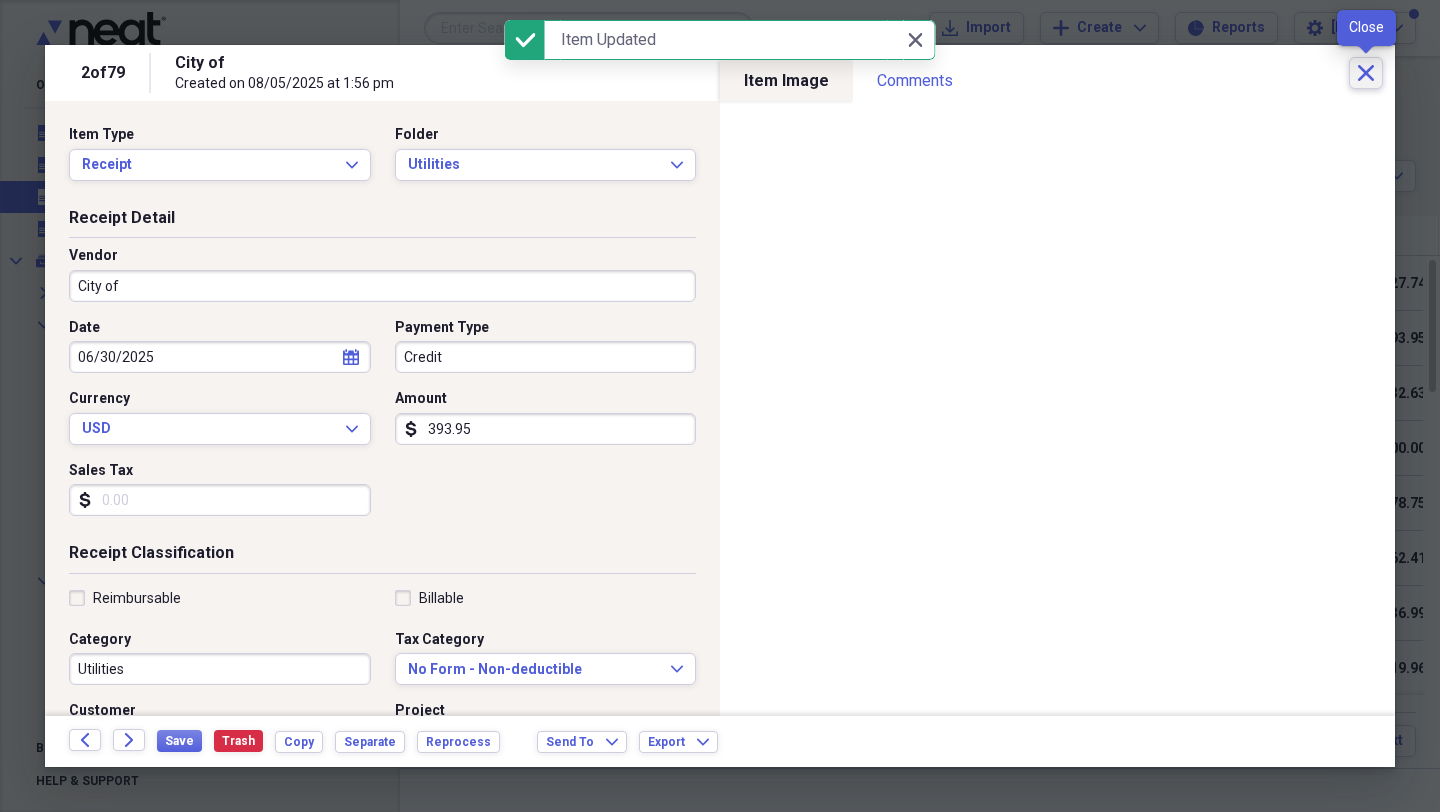 click on "Close" 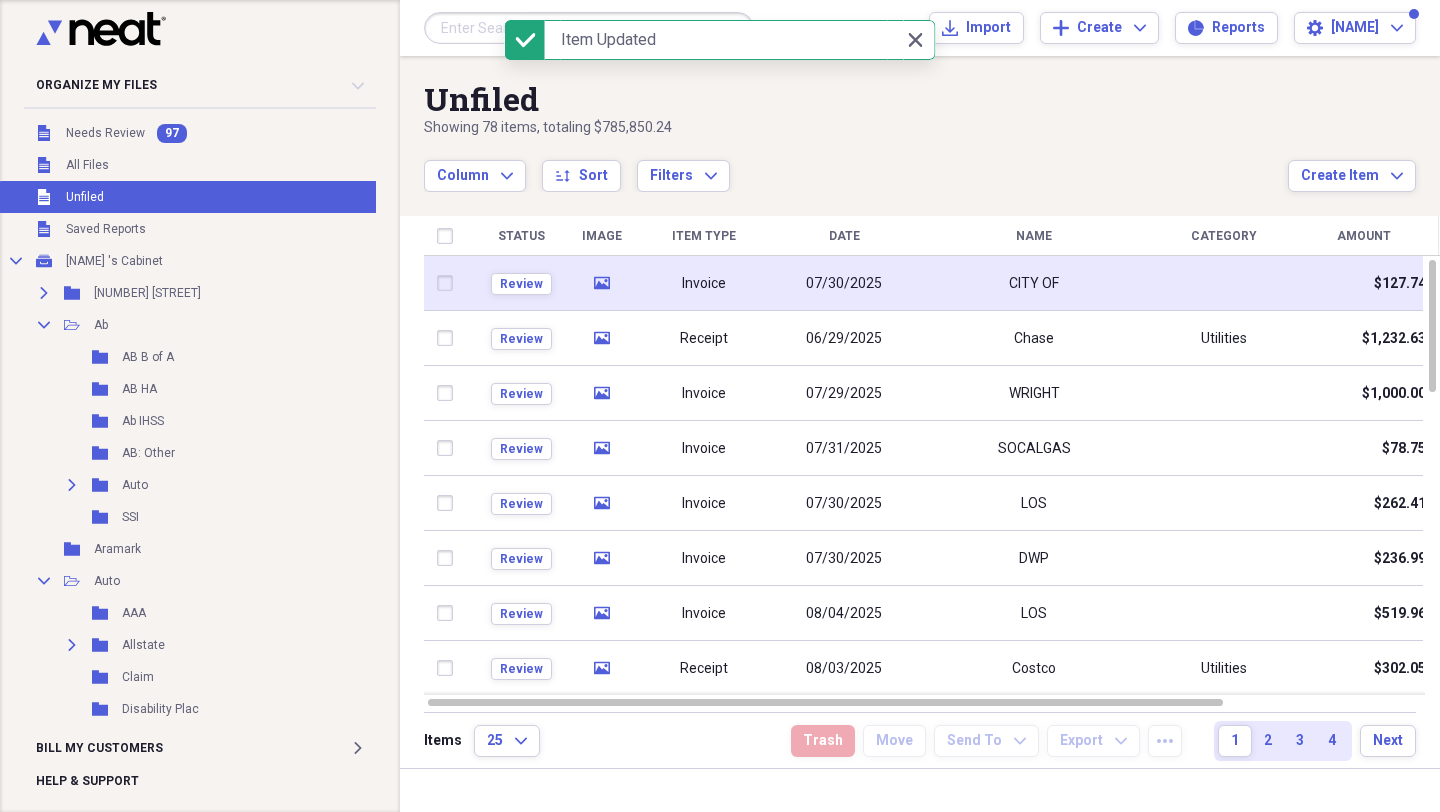 click on "07/30/2025" at bounding box center [844, 284] 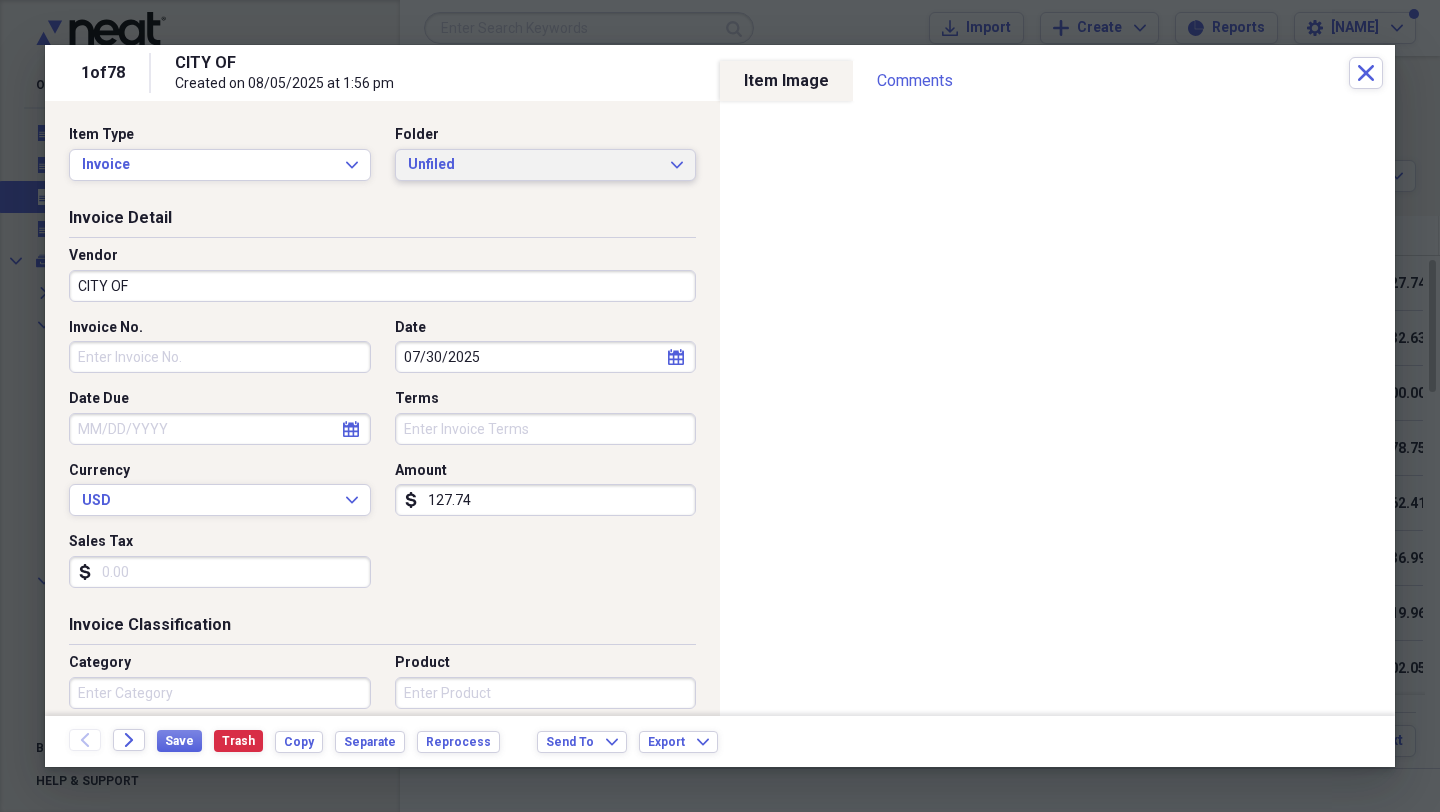 click on "Expand" 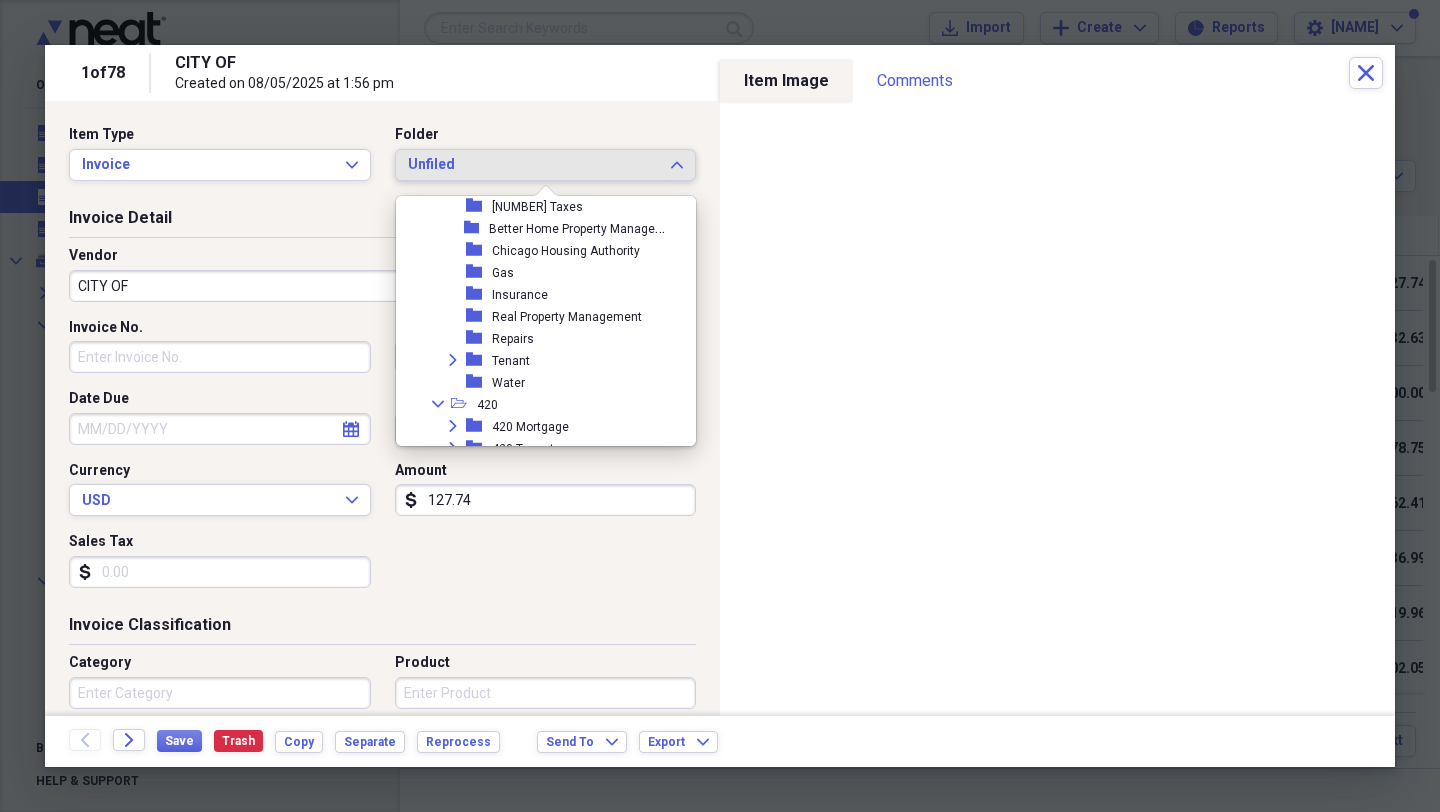 scroll, scrollTop: 6974, scrollLeft: 0, axis: vertical 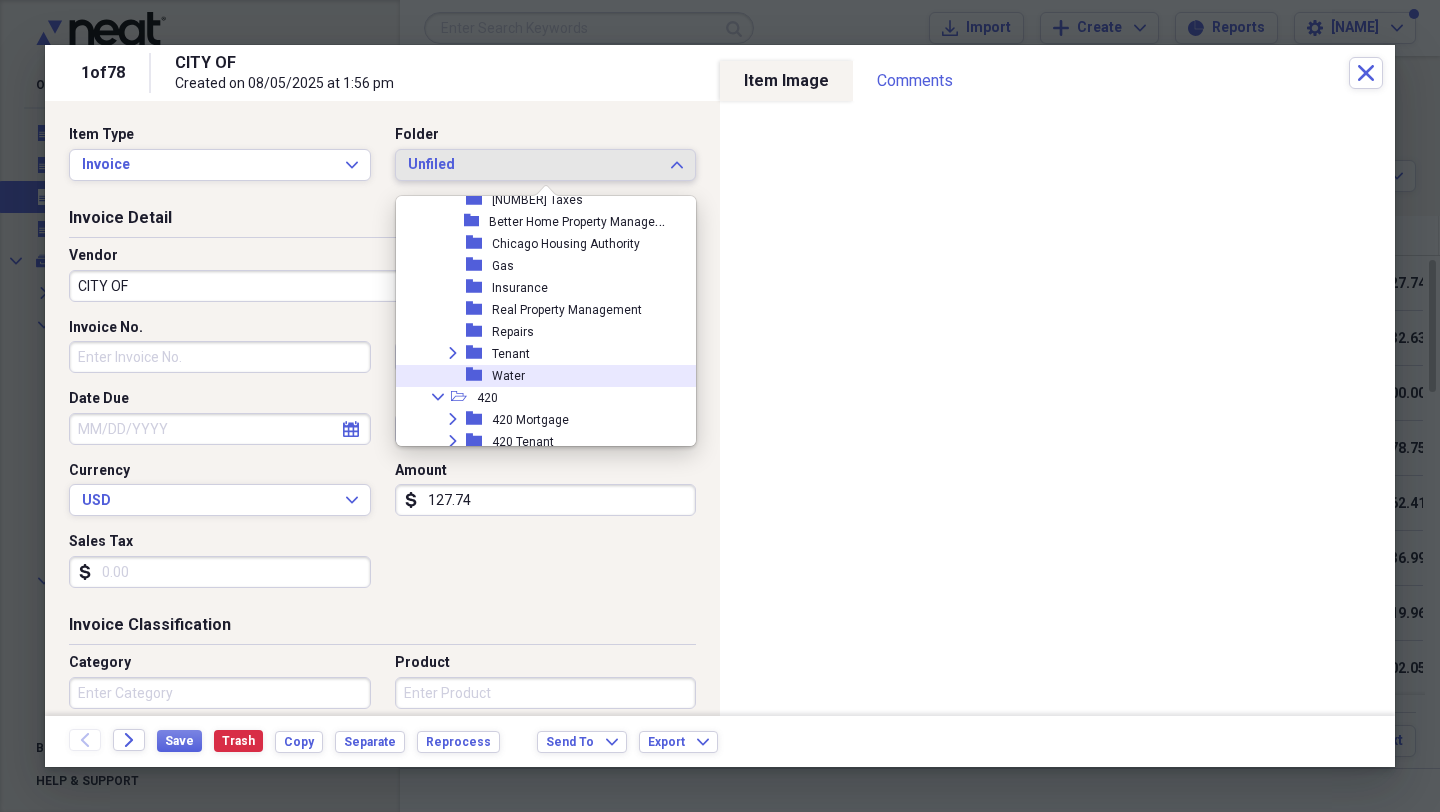 click on "folder Water" at bounding box center (538, 376) 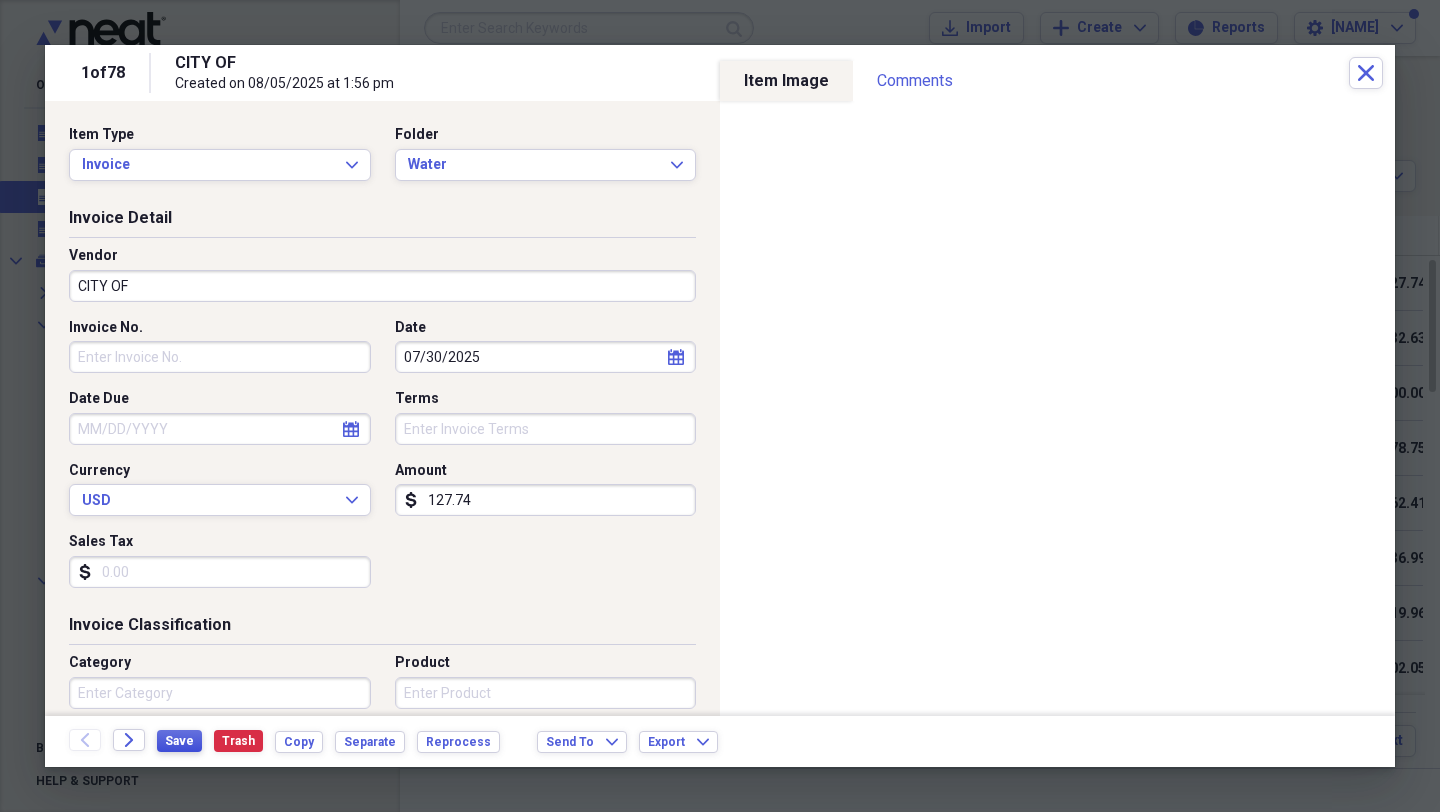 click on "Save" at bounding box center (179, 741) 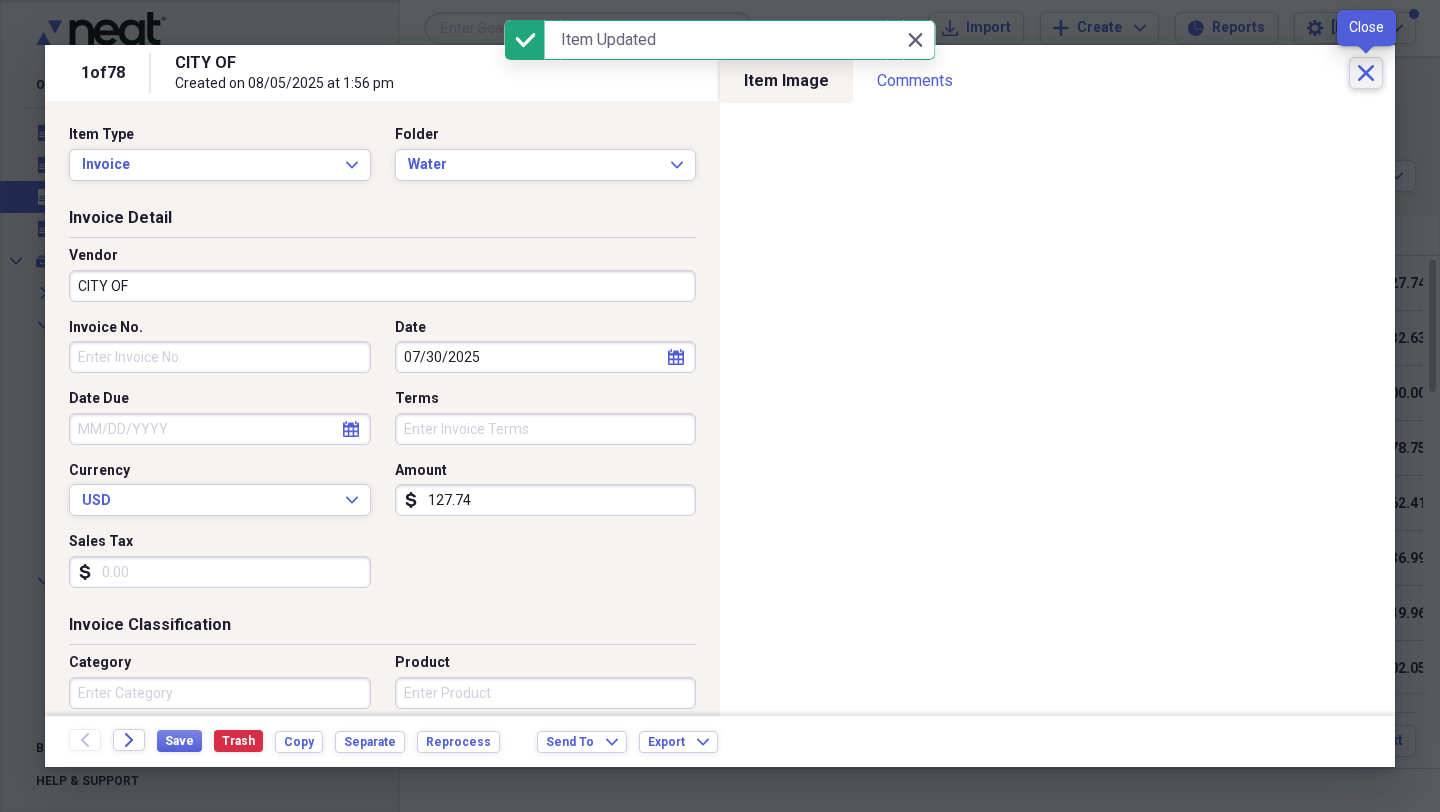 click on "Close" 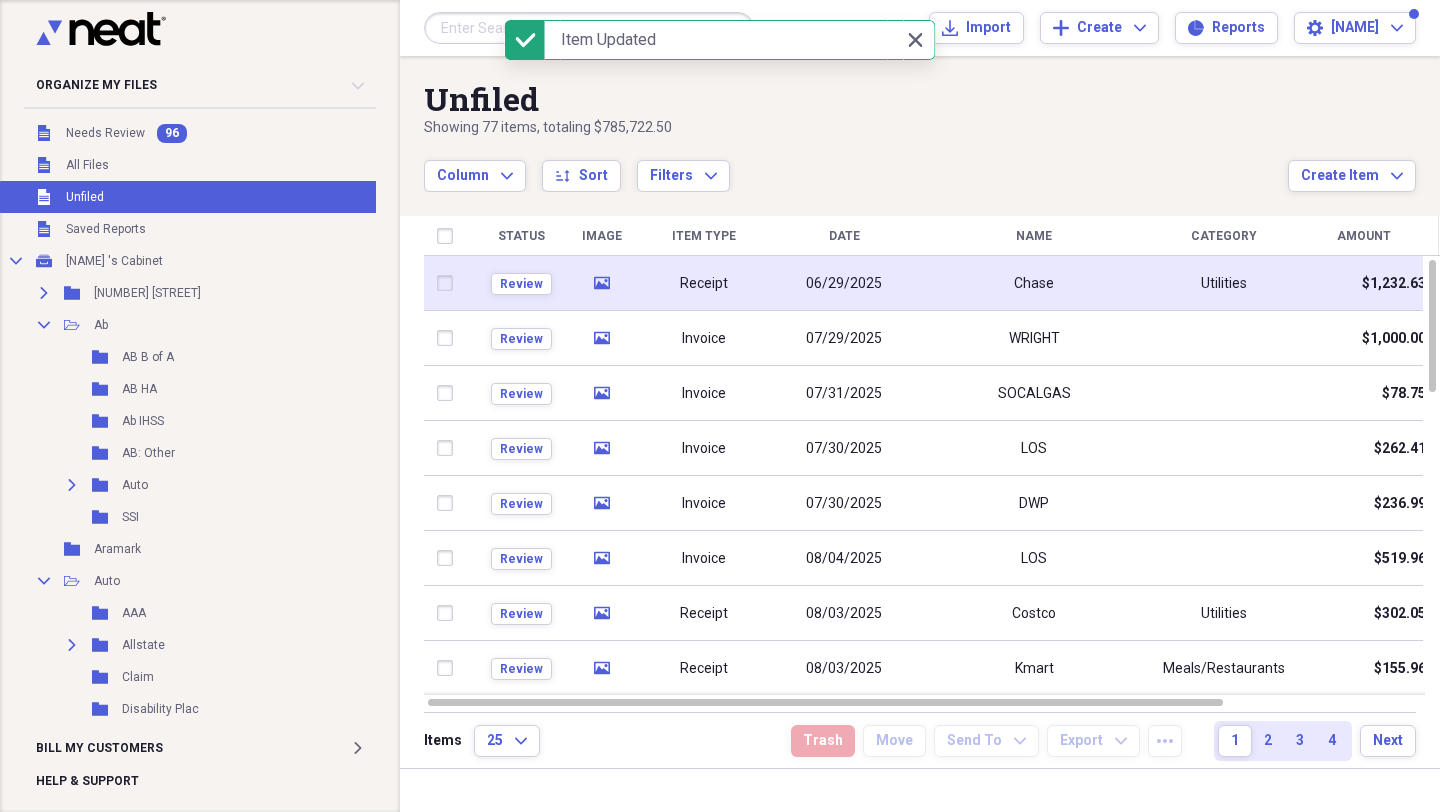 click on "Receipt" at bounding box center (704, 284) 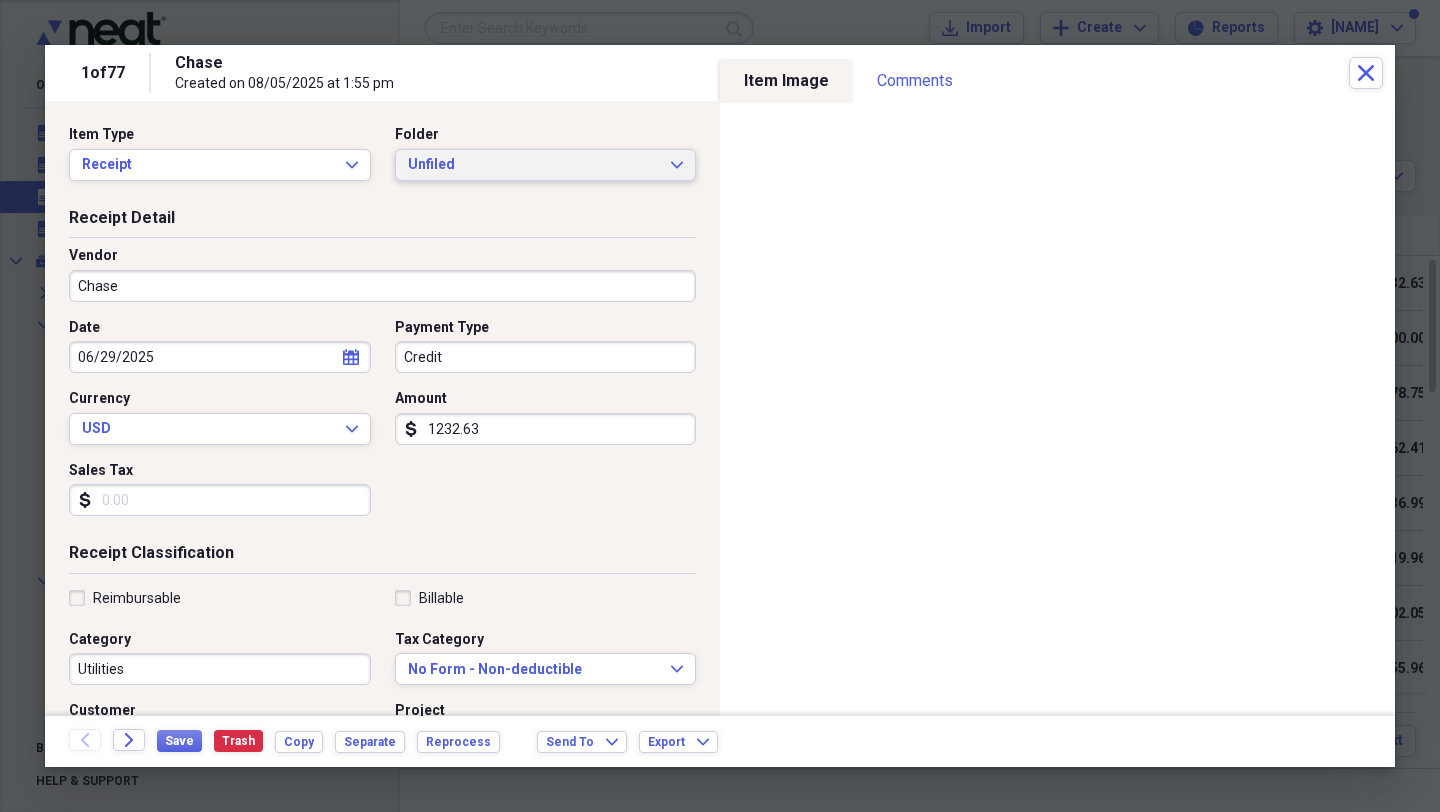 click on "Expand" 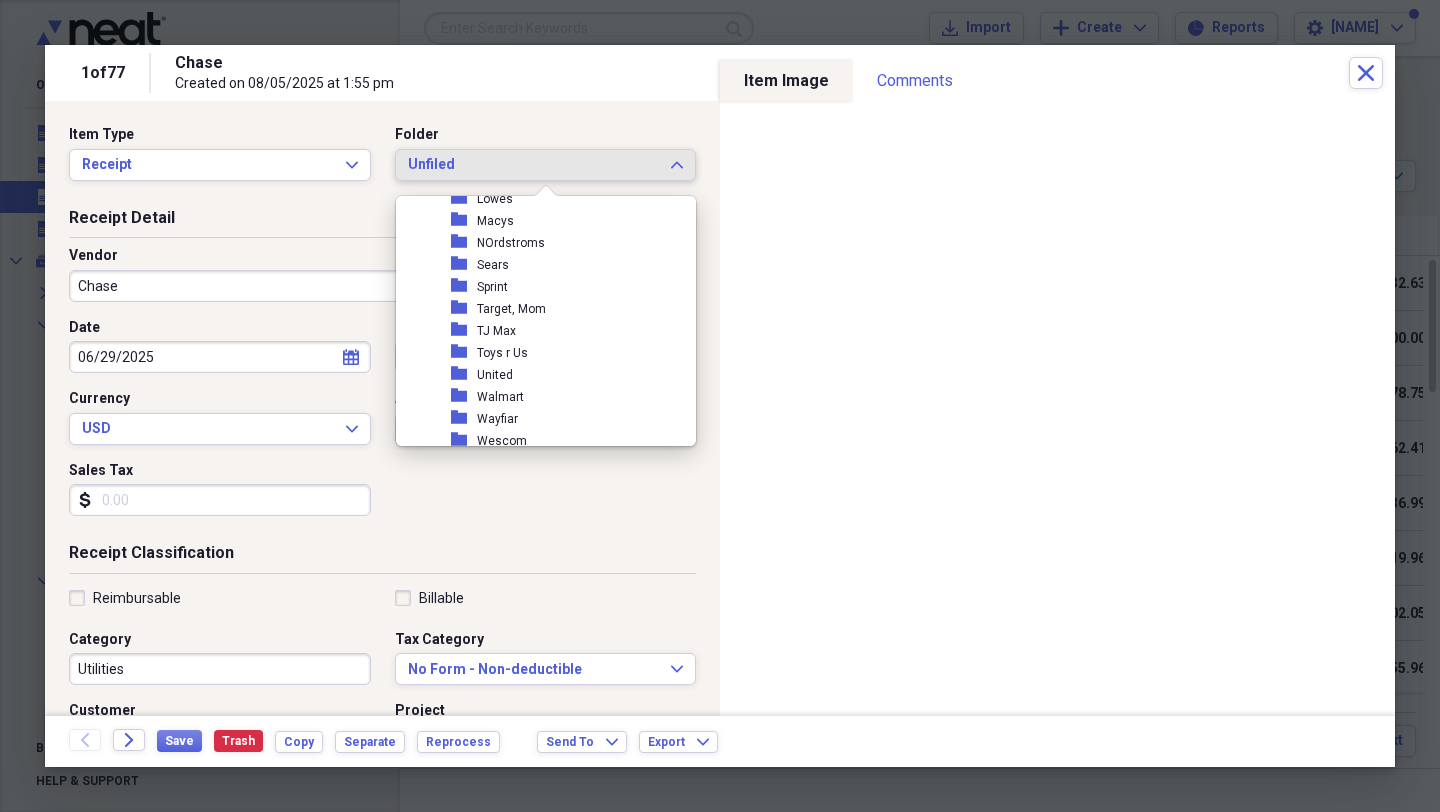 scroll, scrollTop: 1591, scrollLeft: 0, axis: vertical 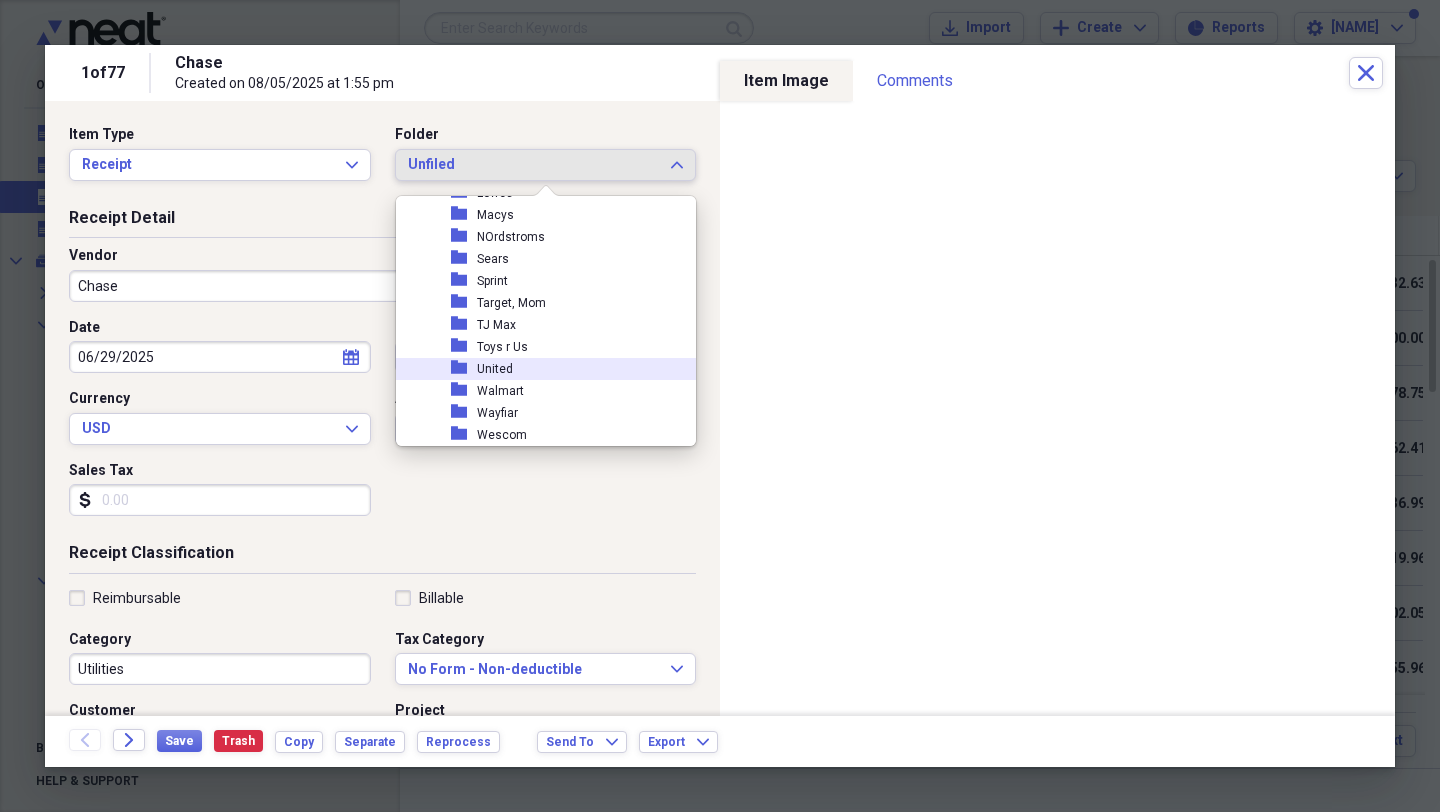 click on "United" at bounding box center (495, 369) 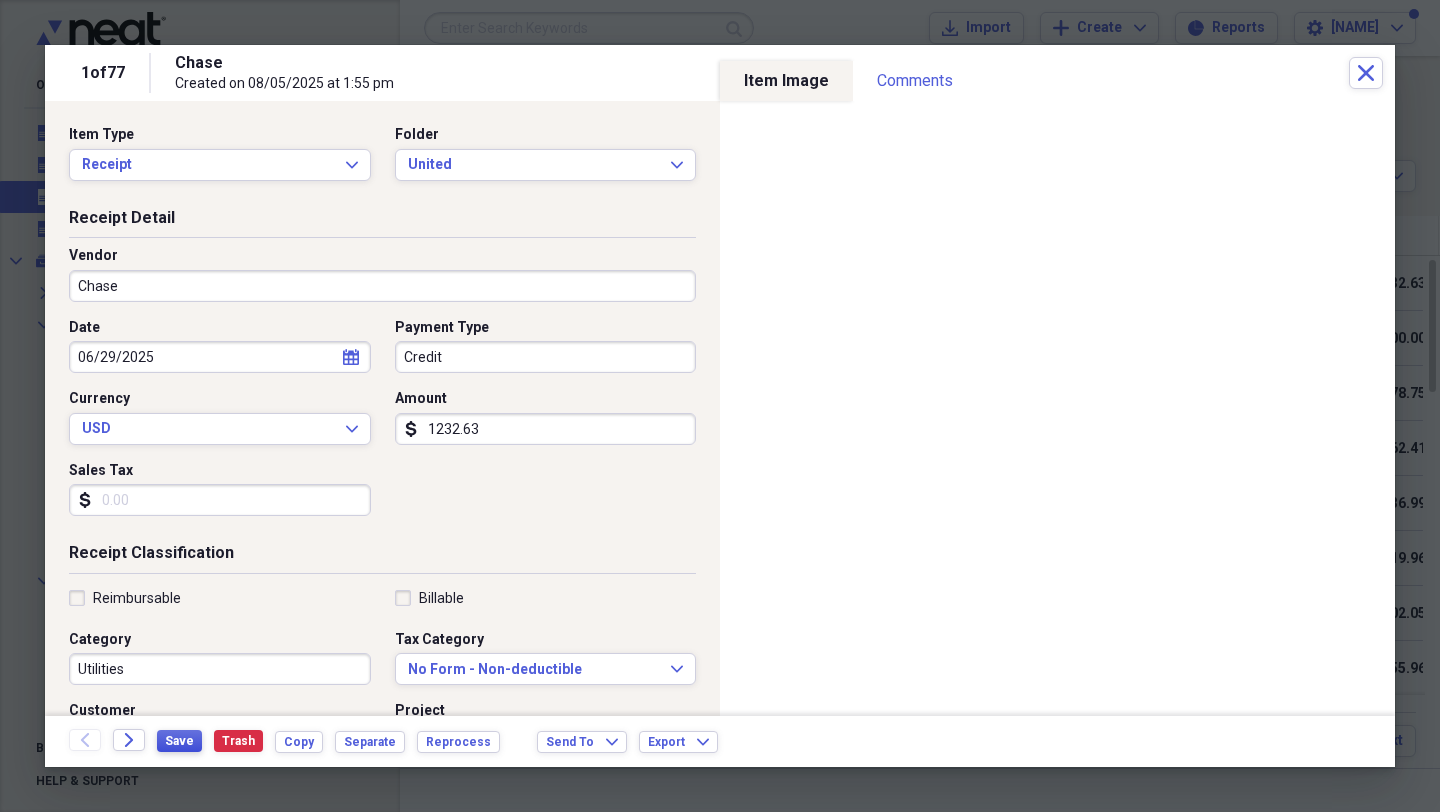click on "Save" at bounding box center [179, 741] 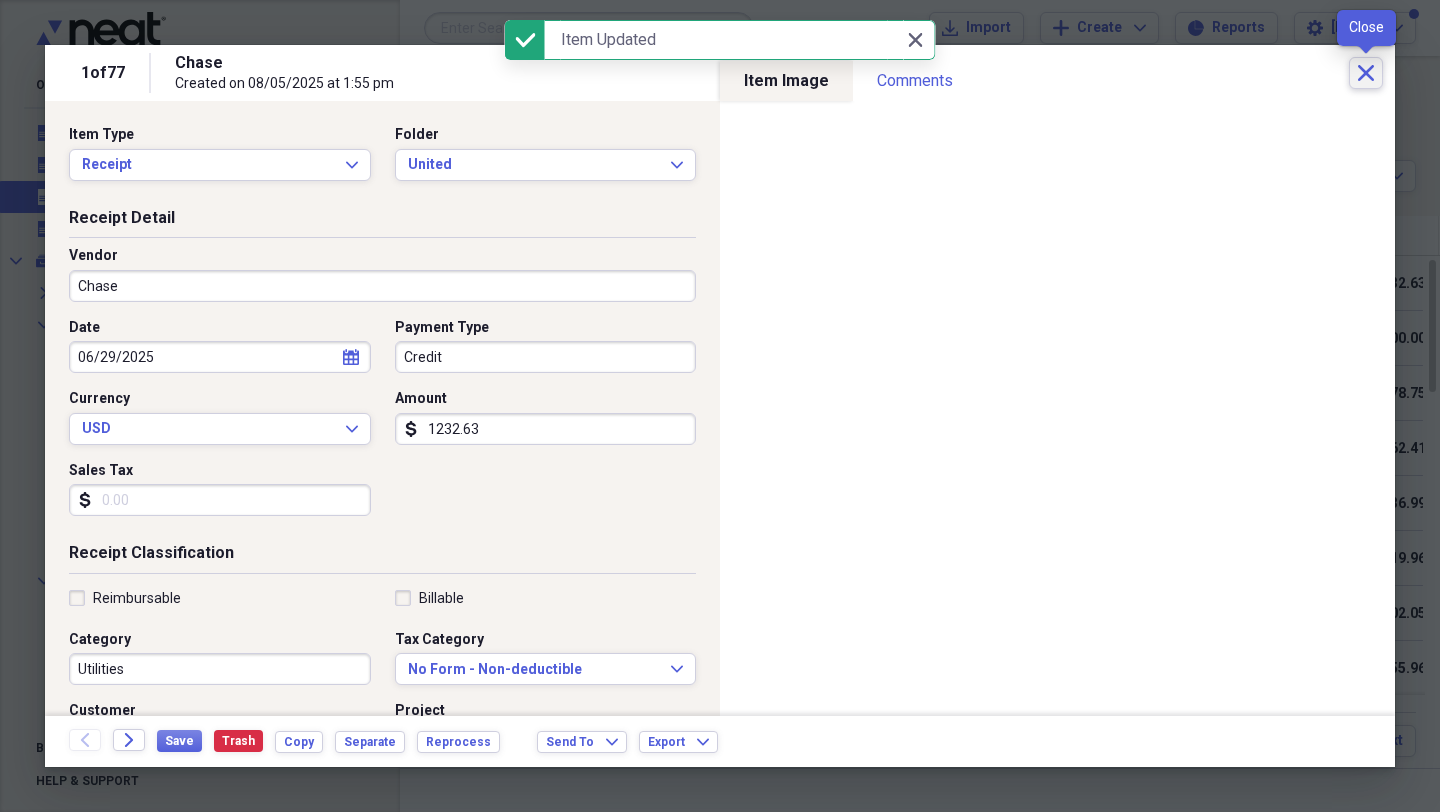 click on "Close" 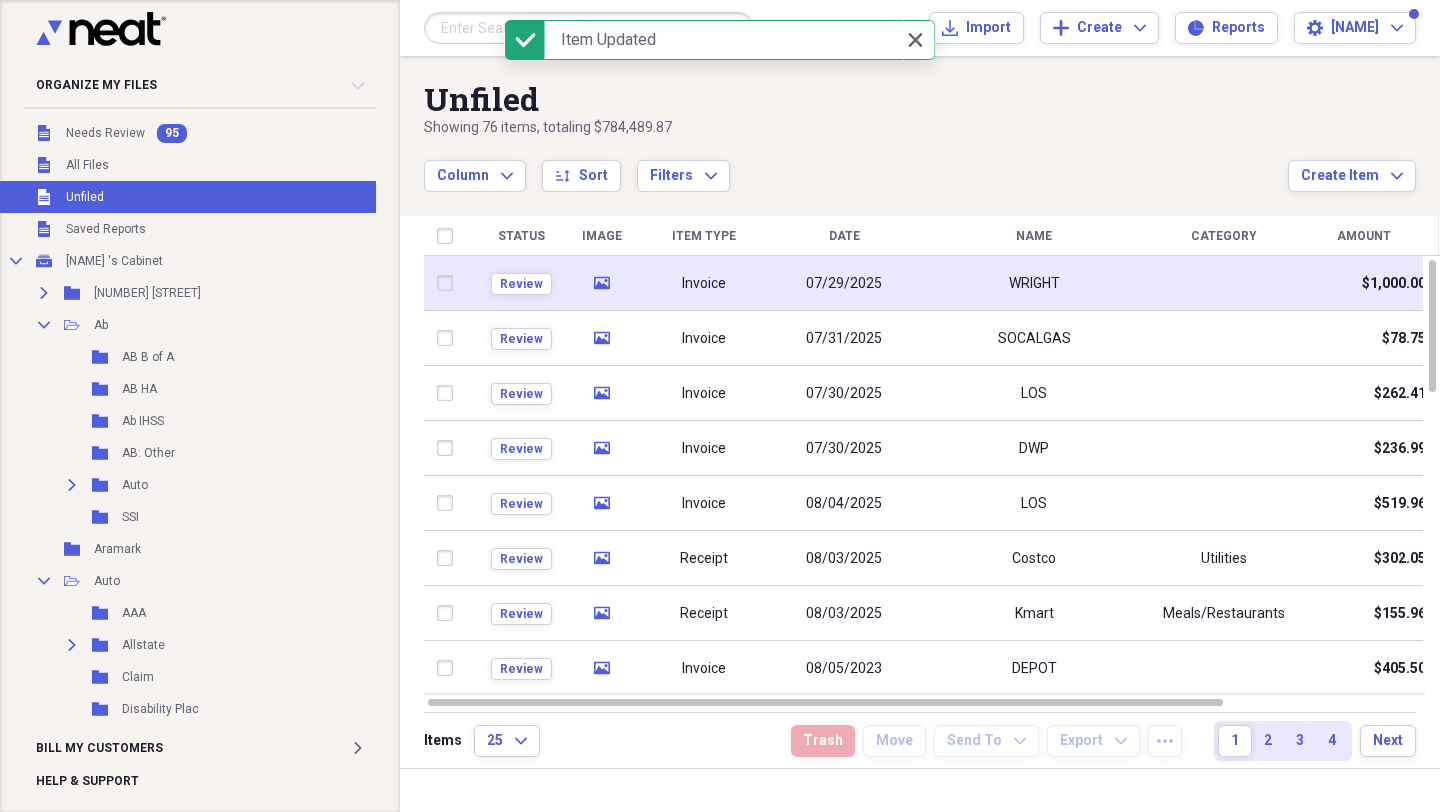 click on "Invoice" at bounding box center [704, 284] 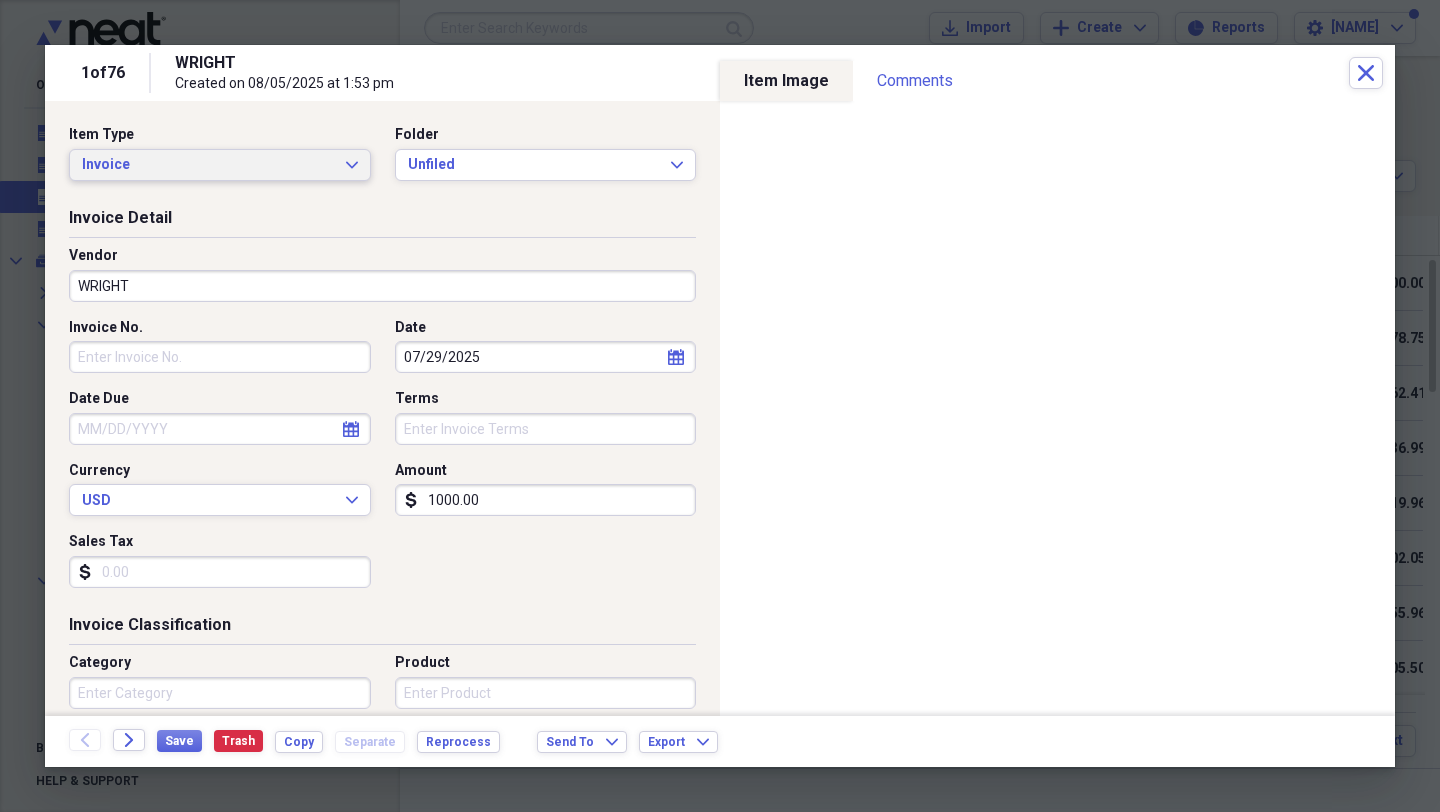 click on "Invoice" at bounding box center [208, 165] 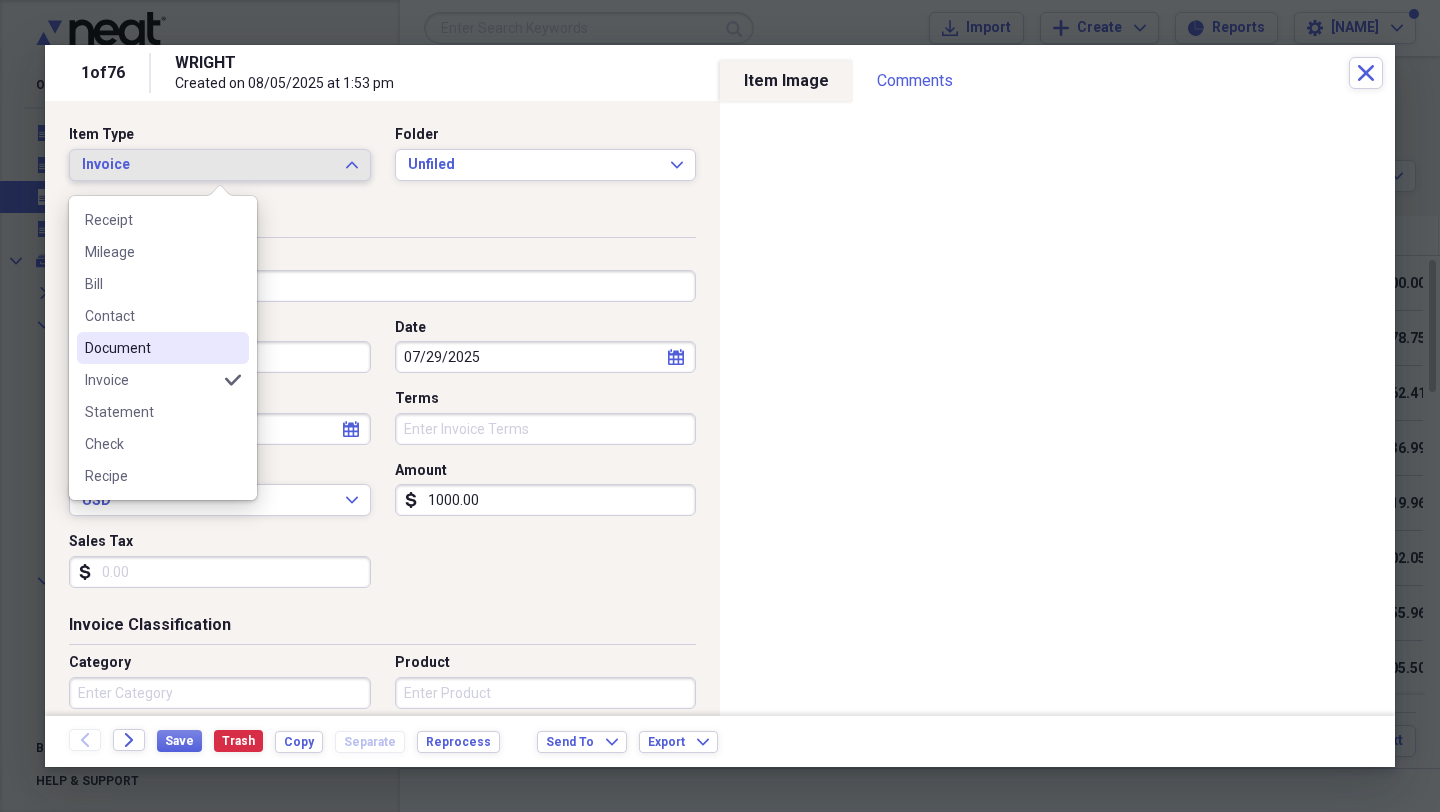 click on "Document" at bounding box center (151, 348) 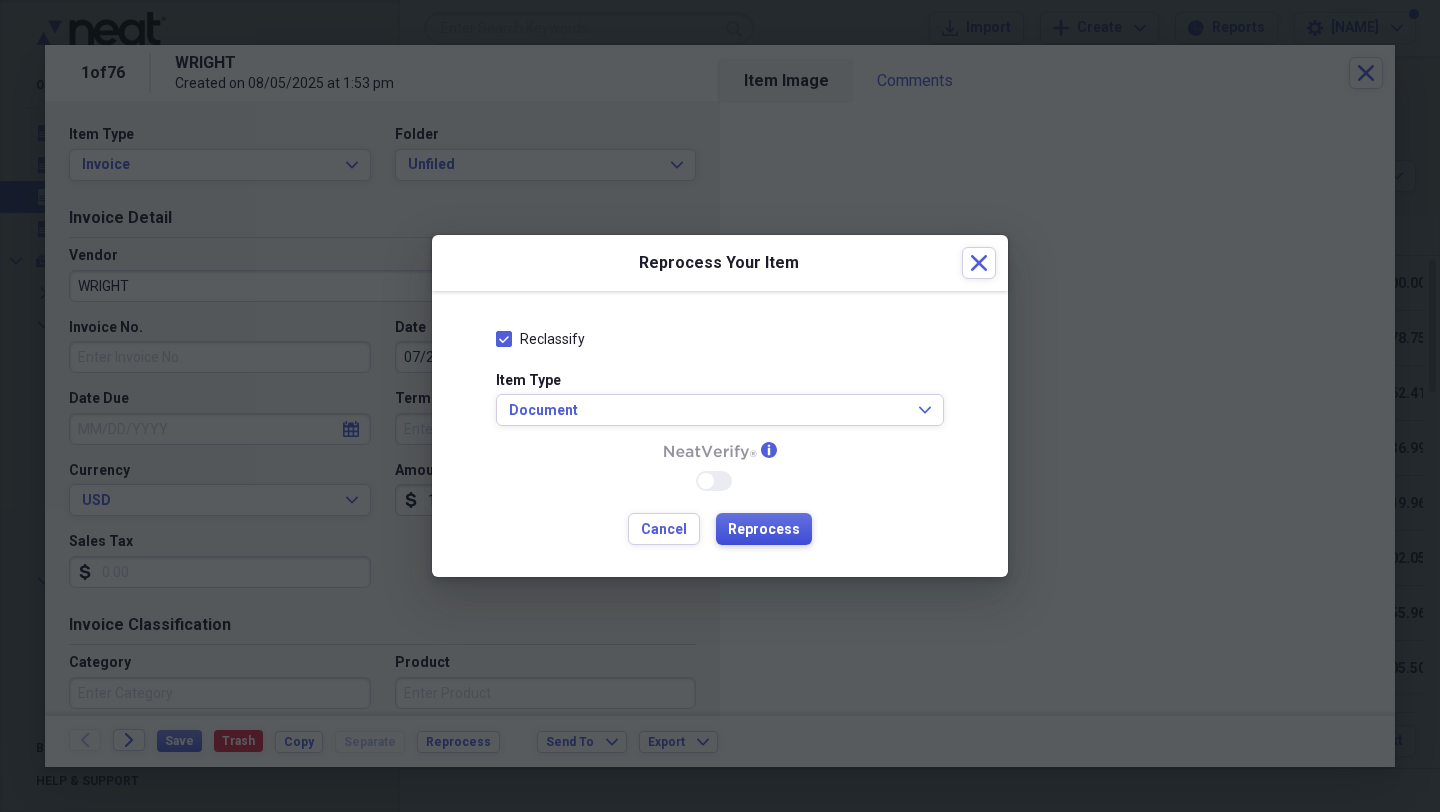 click on "Reprocess" at bounding box center (764, 530) 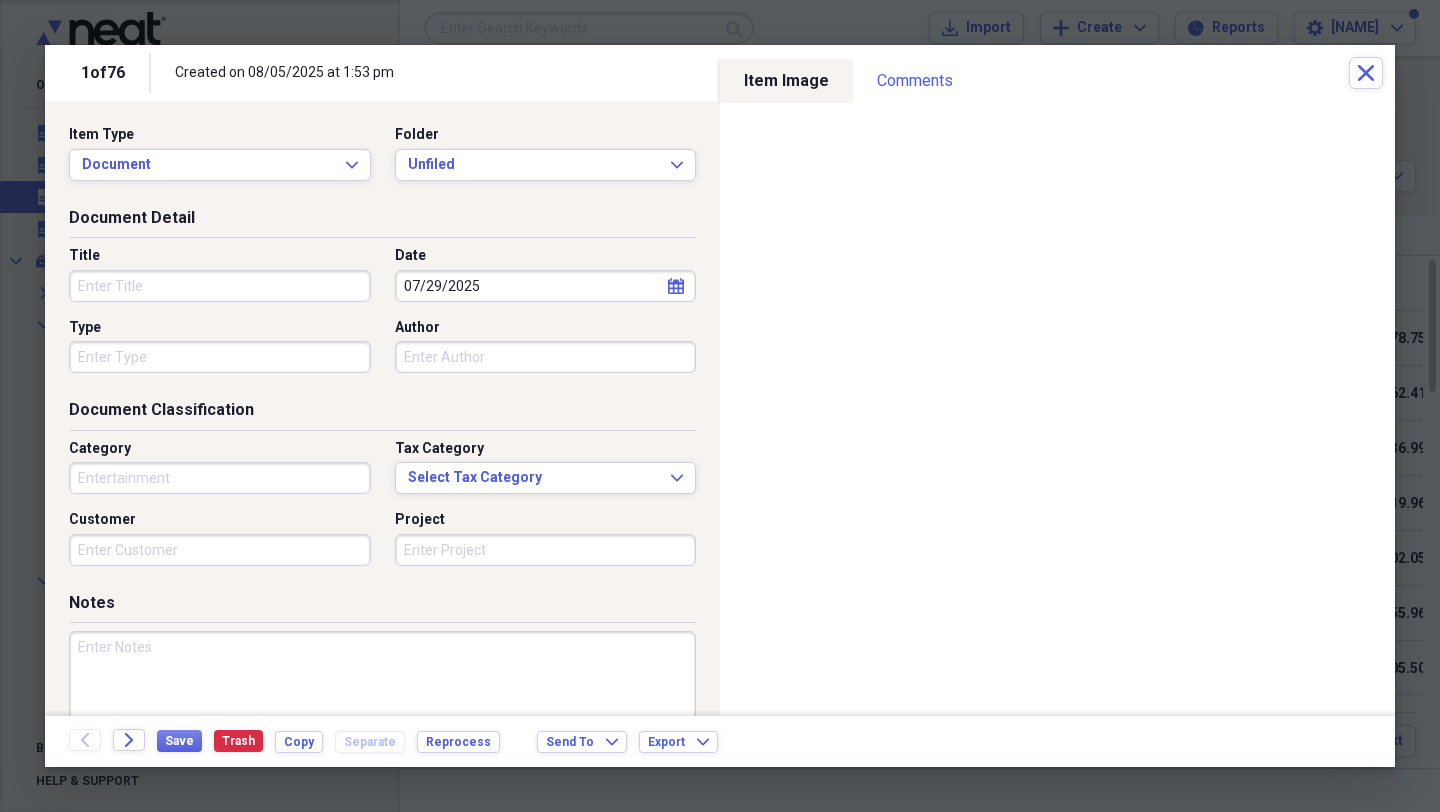 type on "Entertainment" 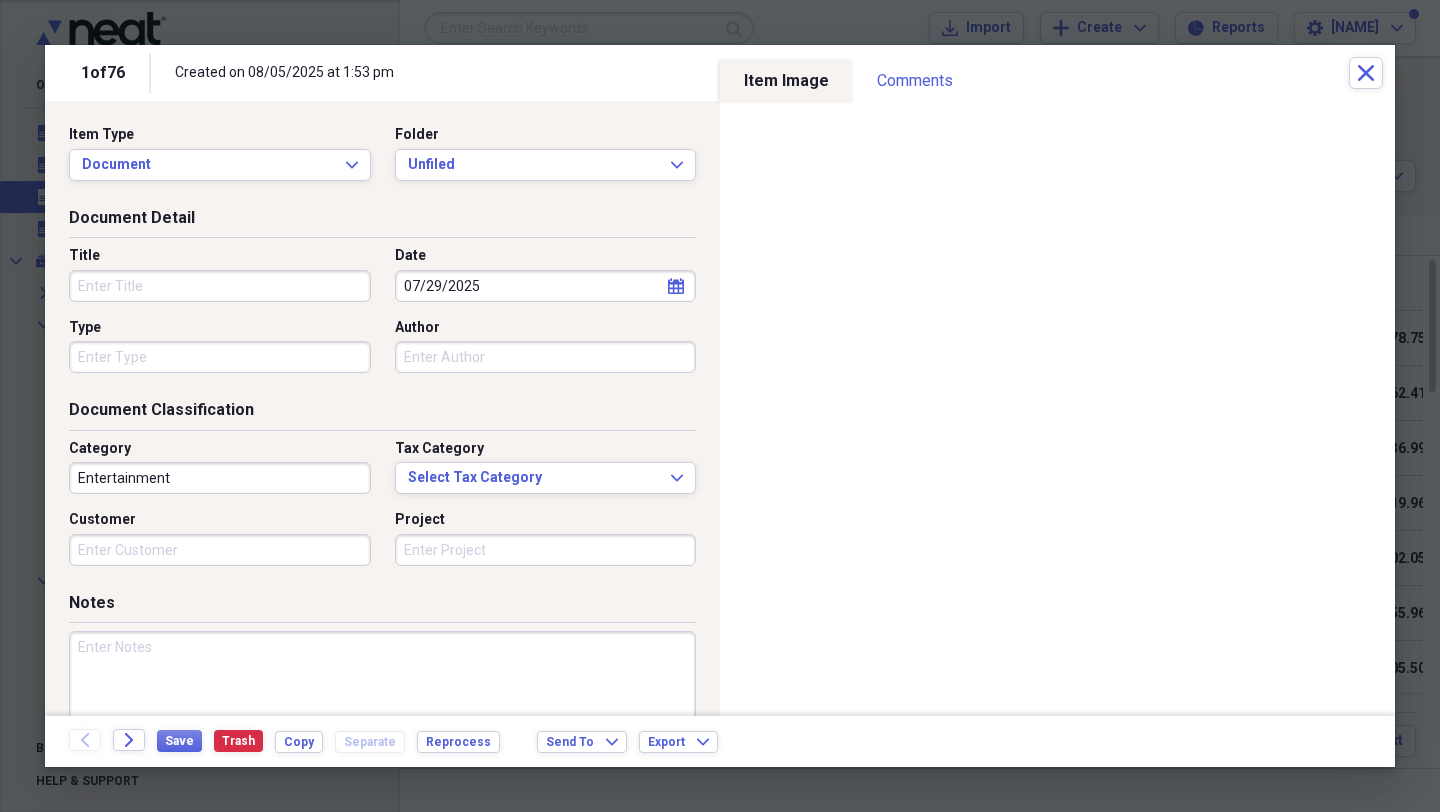 click on "Title" at bounding box center [220, 286] 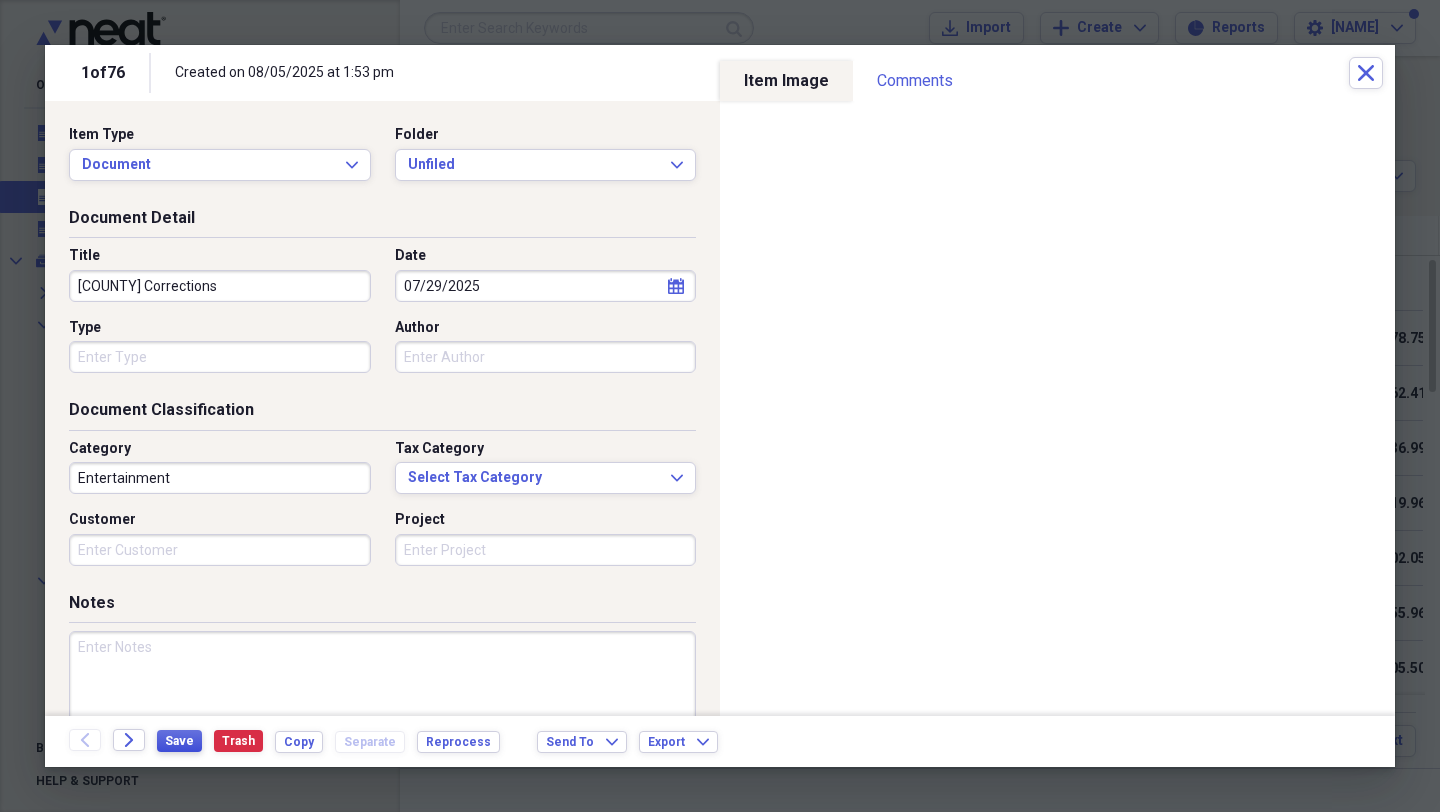 type on "[COUNTY] Corrections" 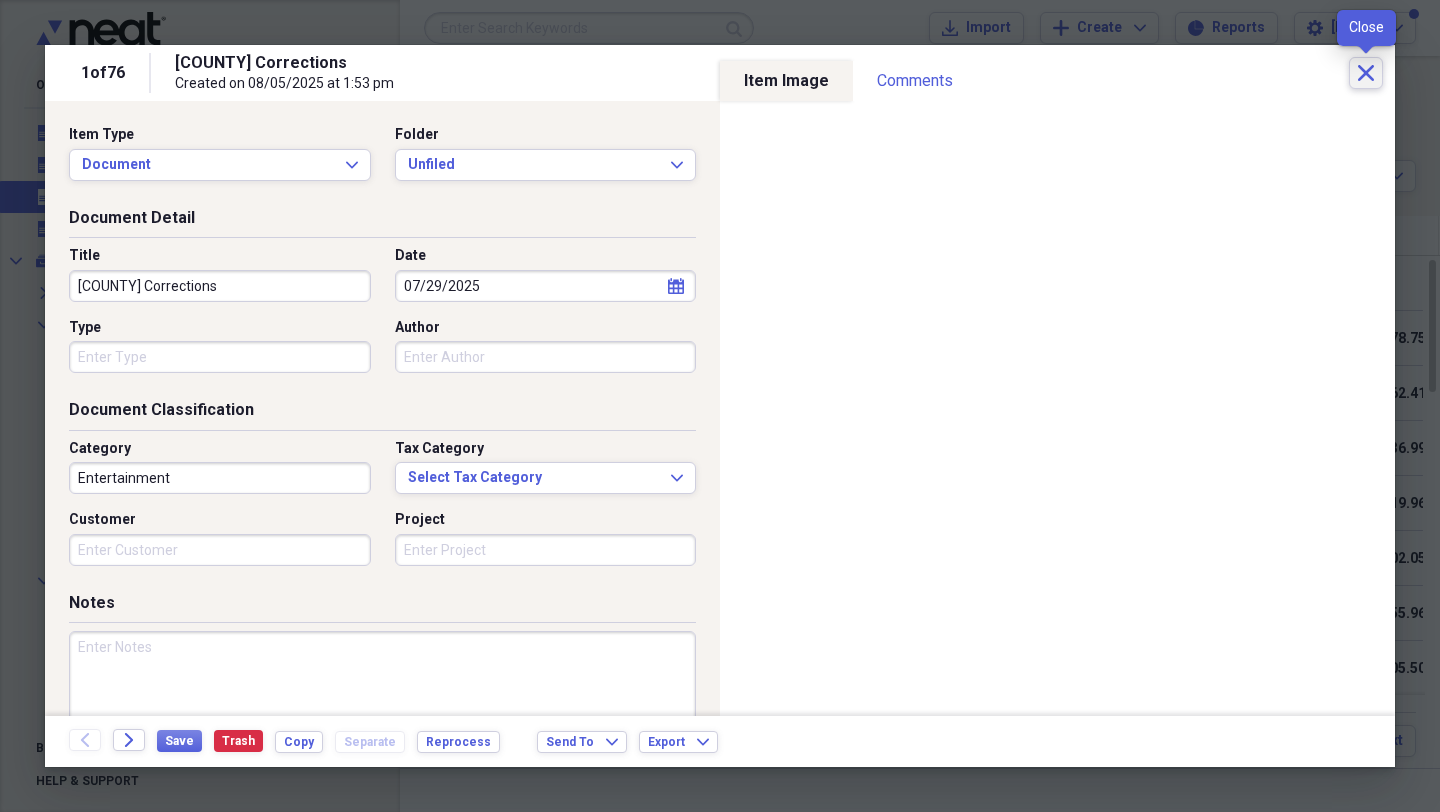 click 